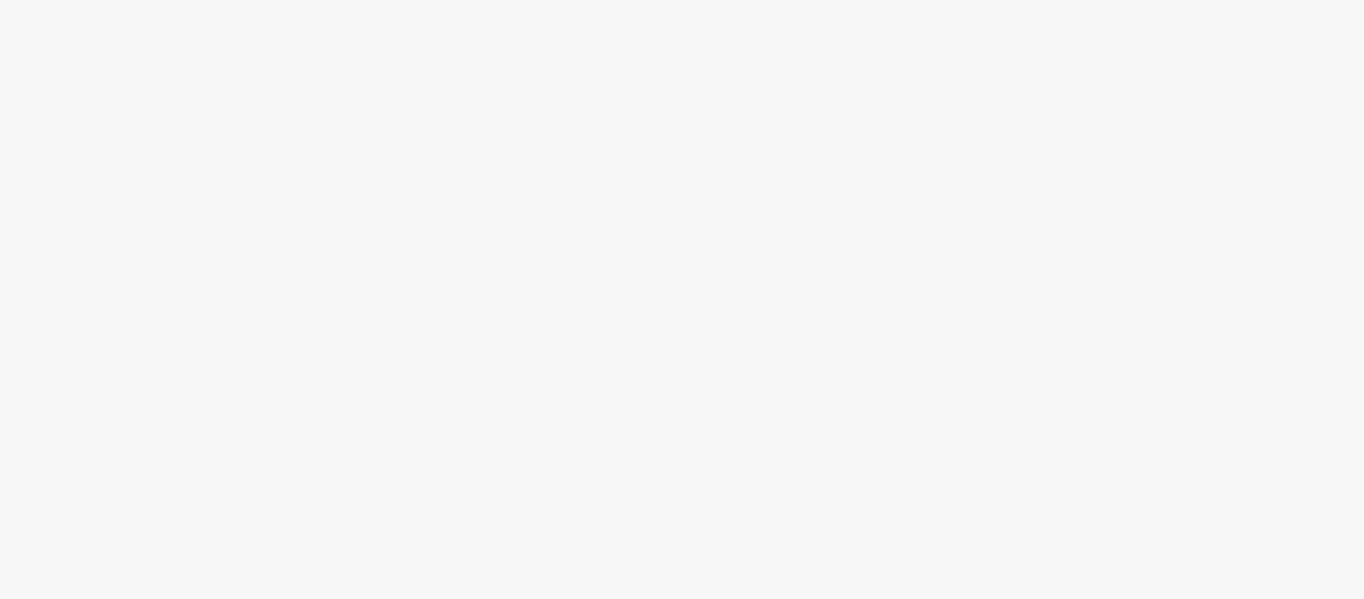 scroll, scrollTop: 0, scrollLeft: 0, axis: both 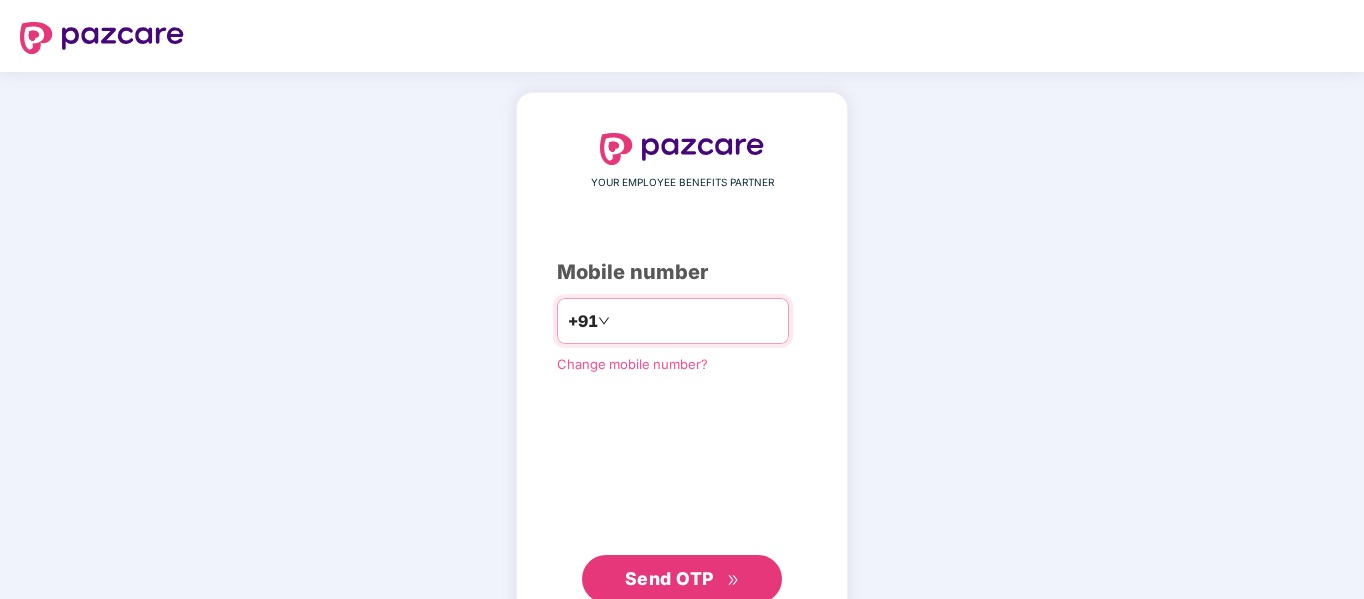 type on "**********" 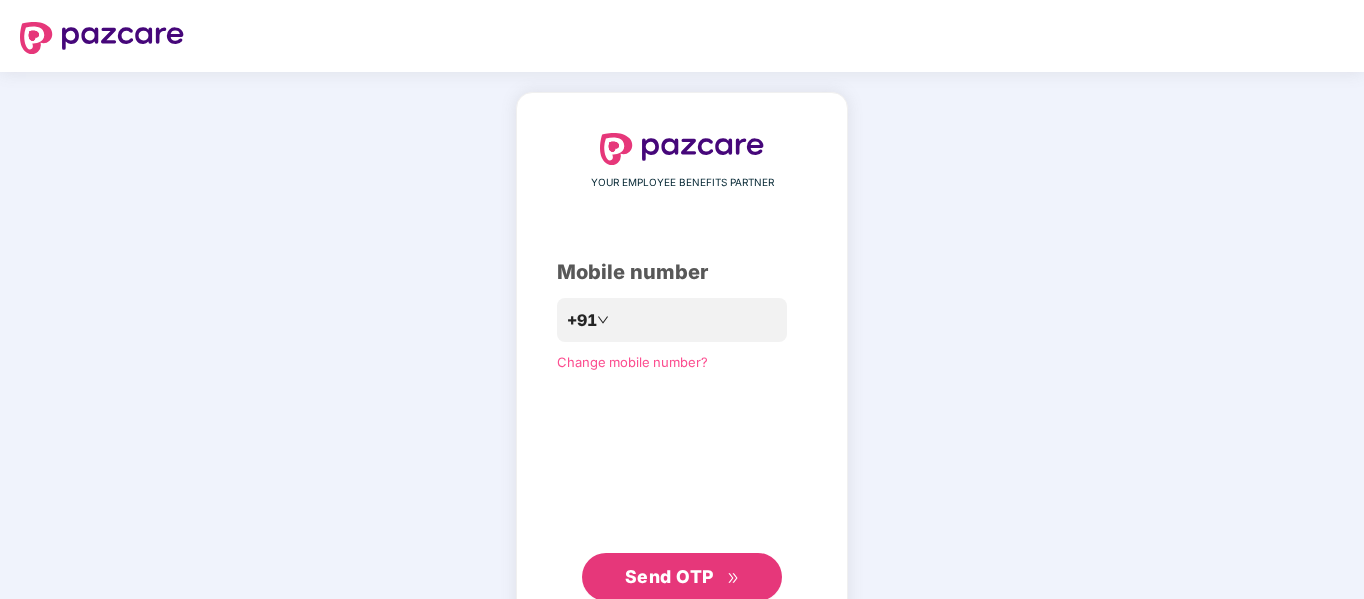 click on "Send OTP" at bounding box center (669, 576) 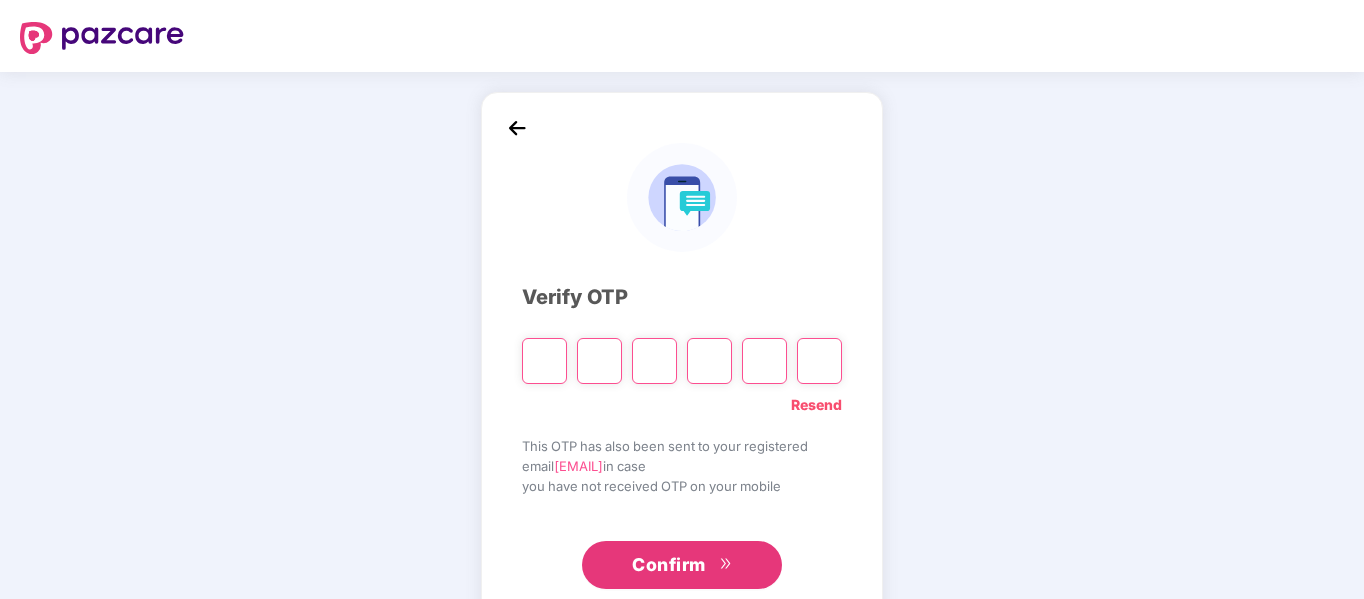 type on "*" 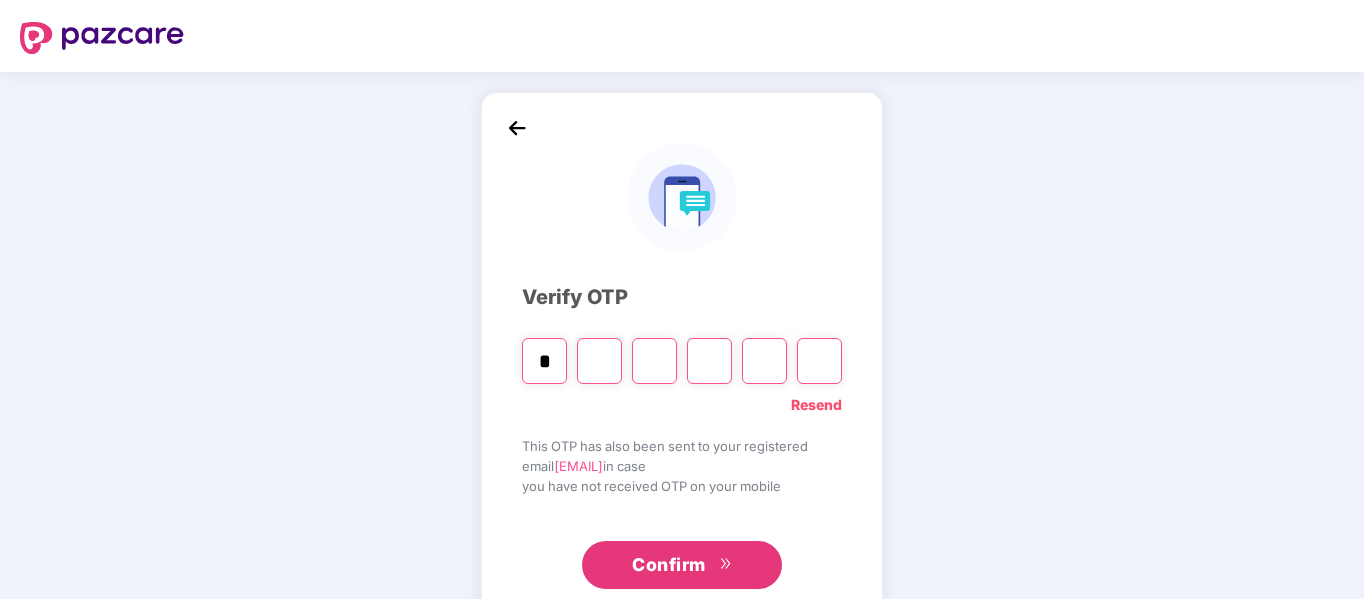 type on "*" 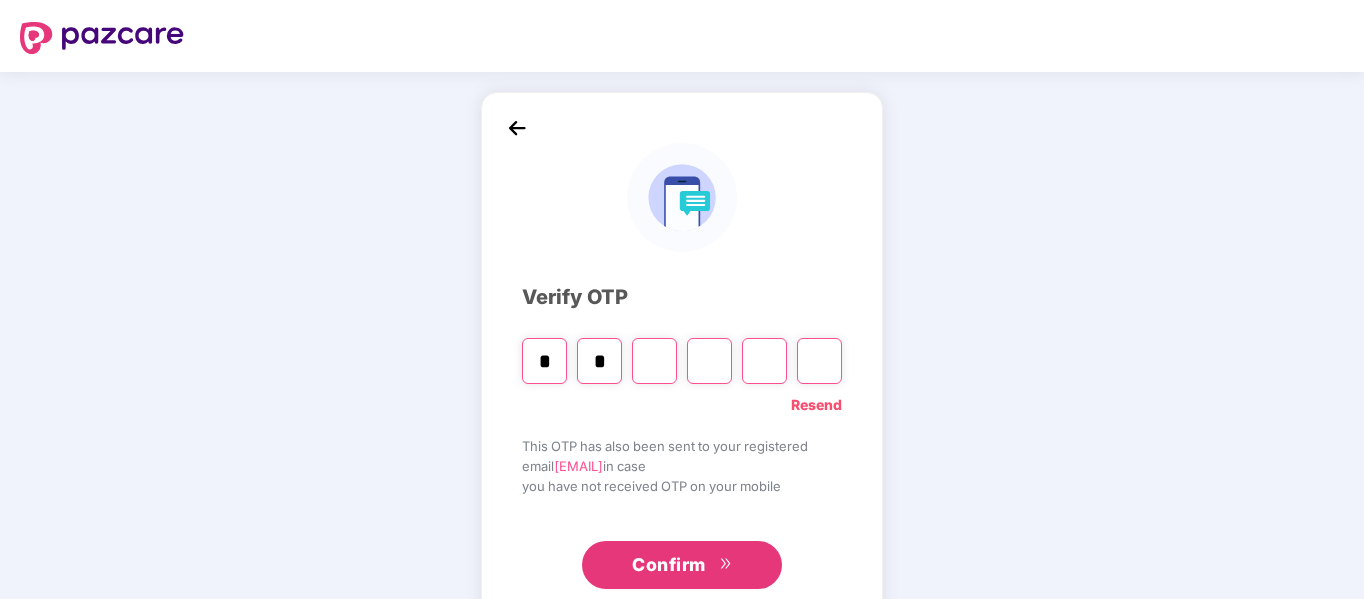 type on "*" 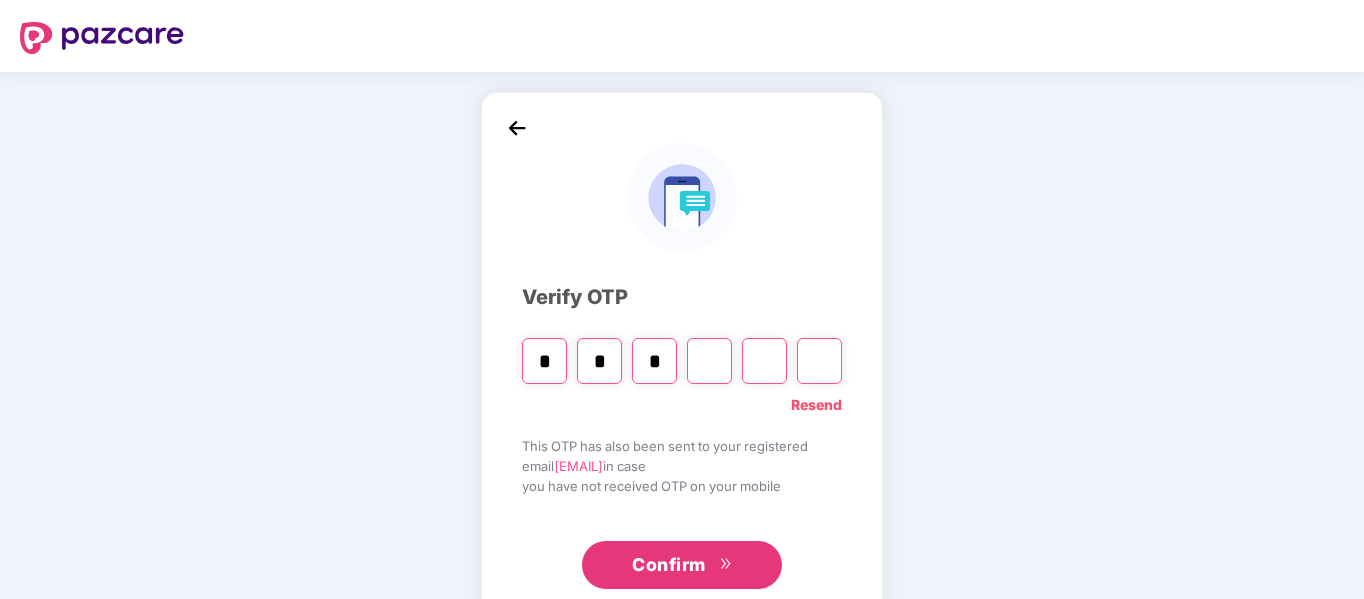 type on "*" 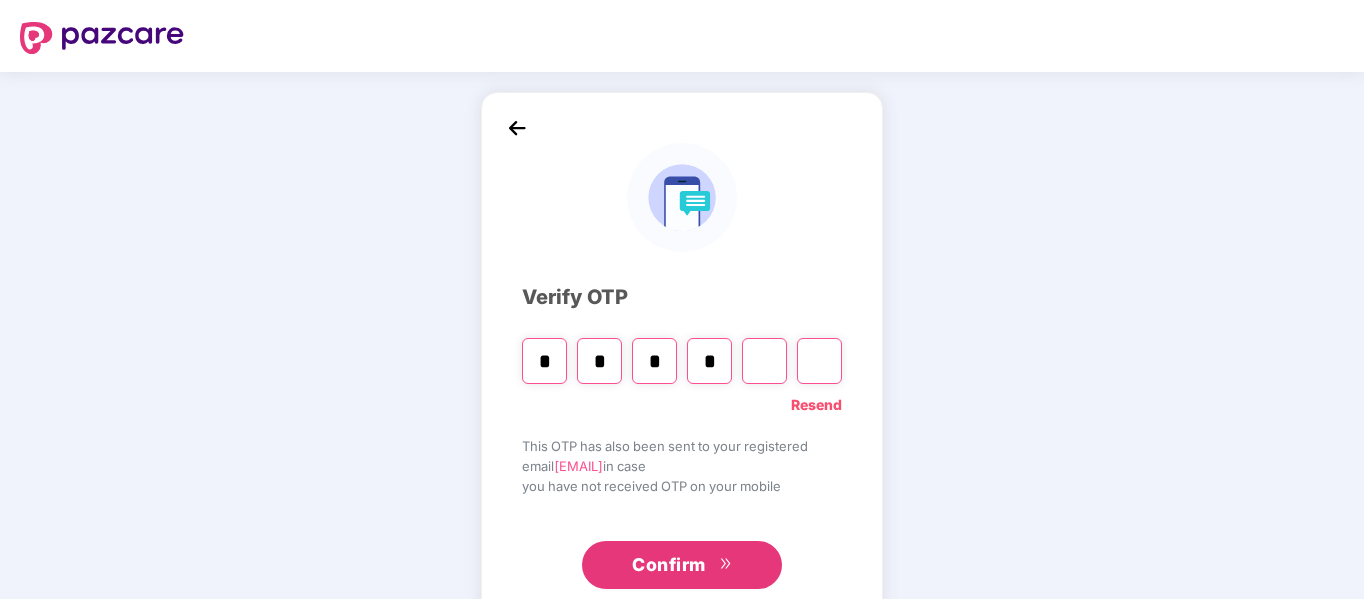 type on "*" 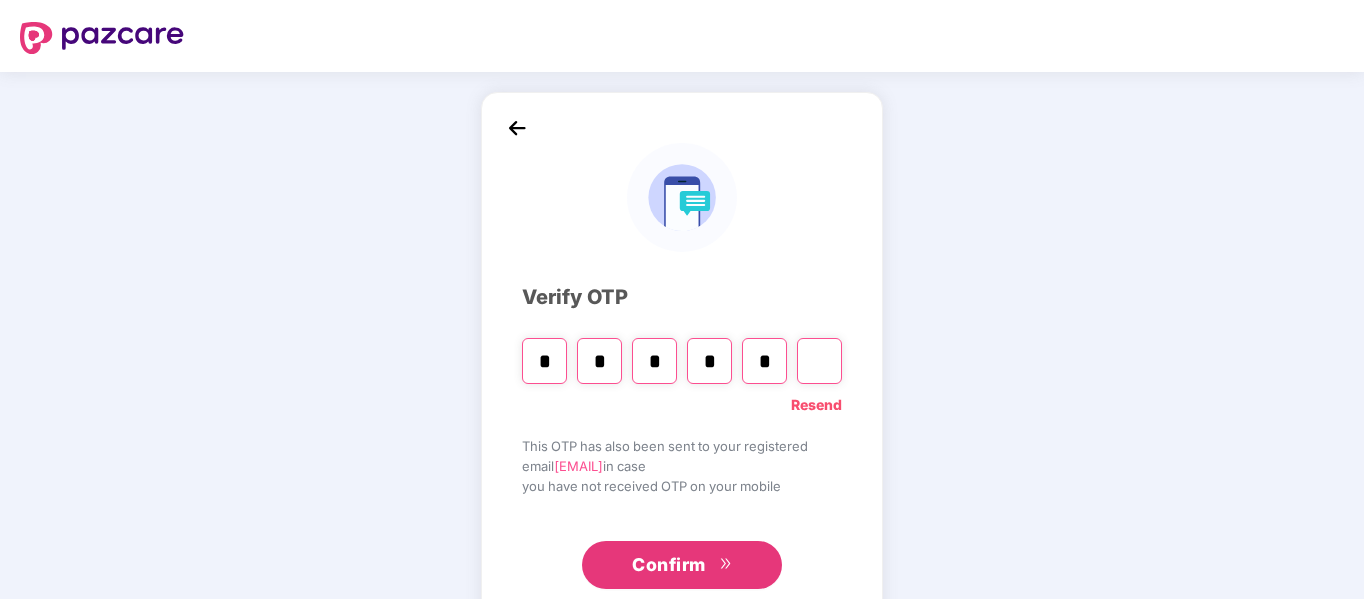 type on "*" 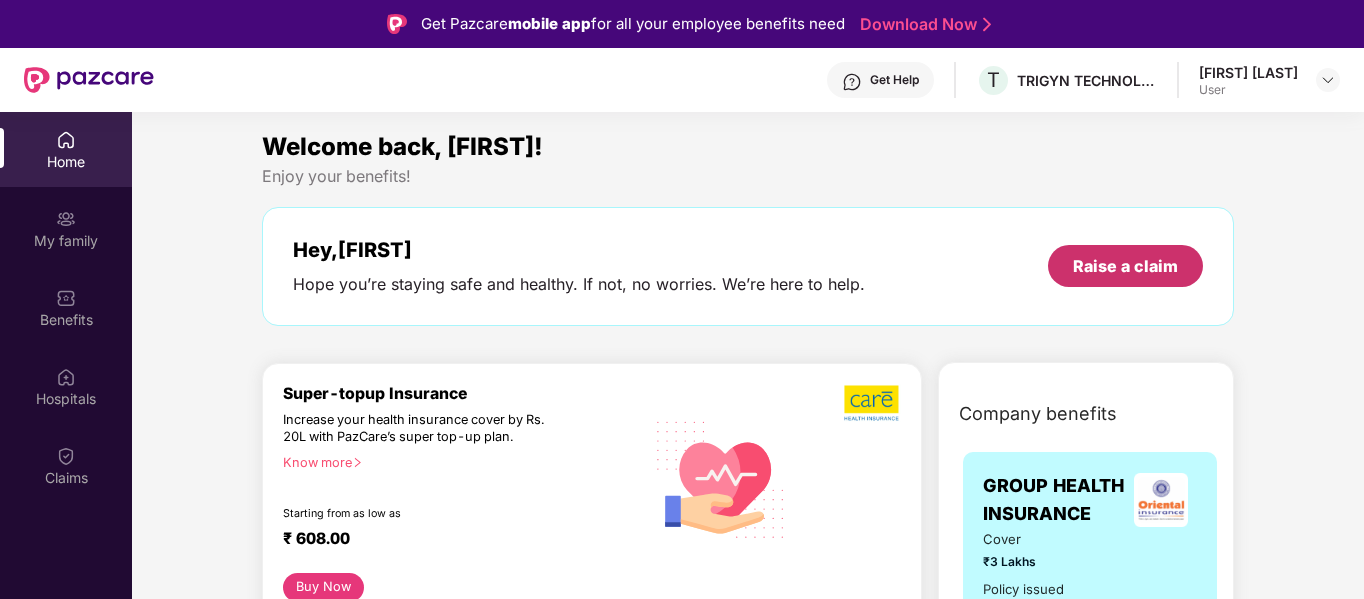 click on "Raise a claim" at bounding box center [1125, 266] 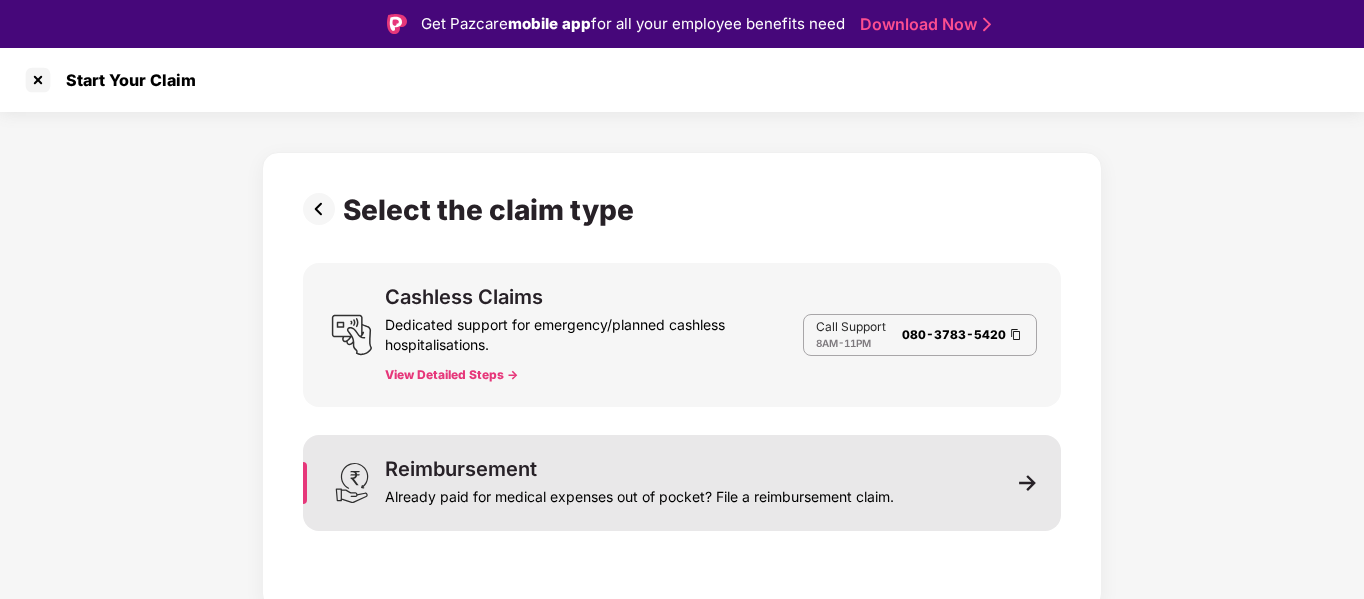 click on "Already paid for medical expenses out of pocket? File a reimbursement claim." at bounding box center (639, 493) 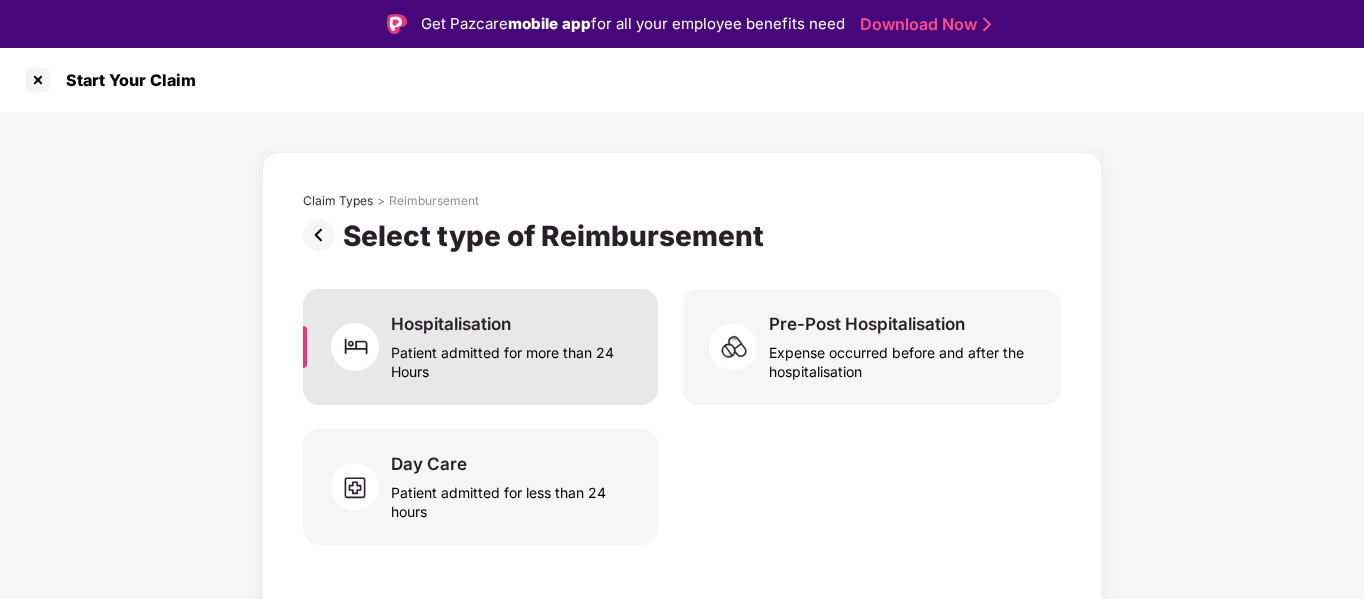 click on "Patient admitted for more than 24 Hours" at bounding box center (512, 358) 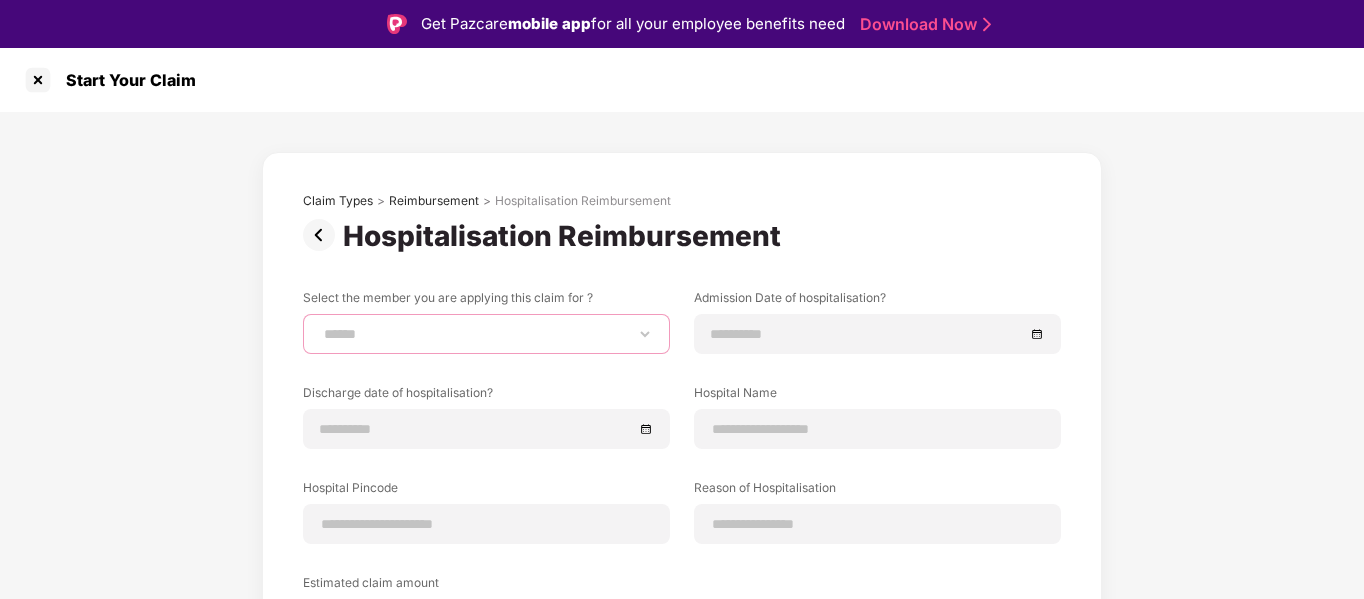 click on "**********" at bounding box center [486, 334] 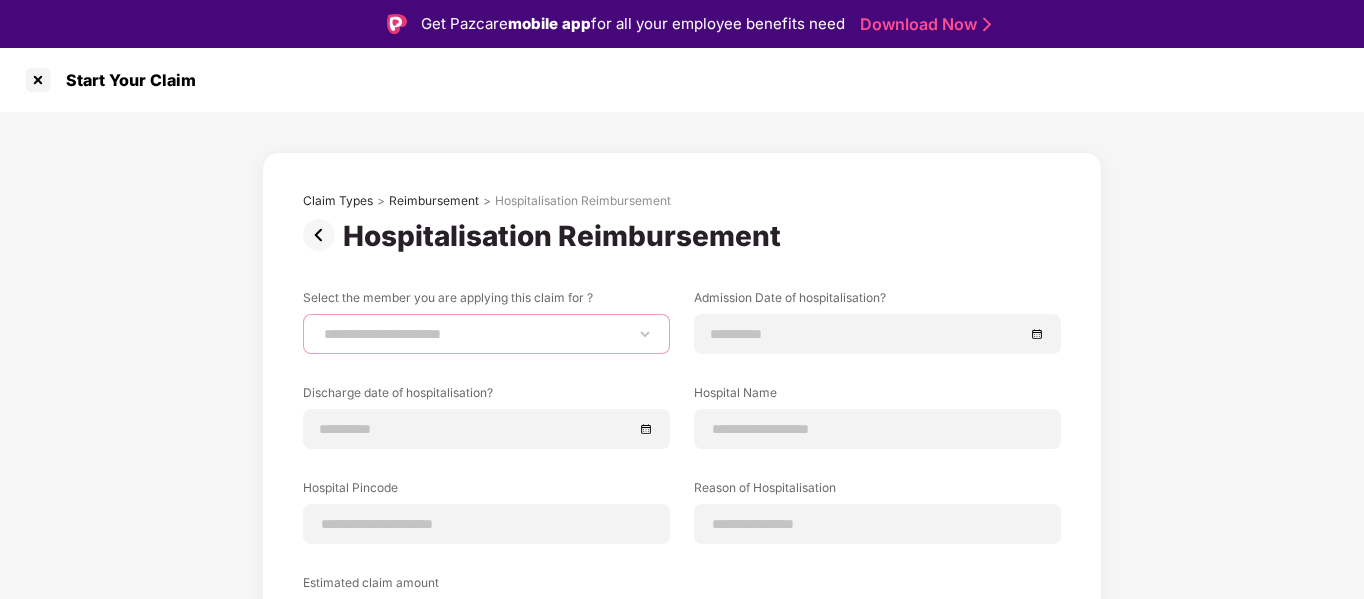 click on "**********" at bounding box center [486, 334] 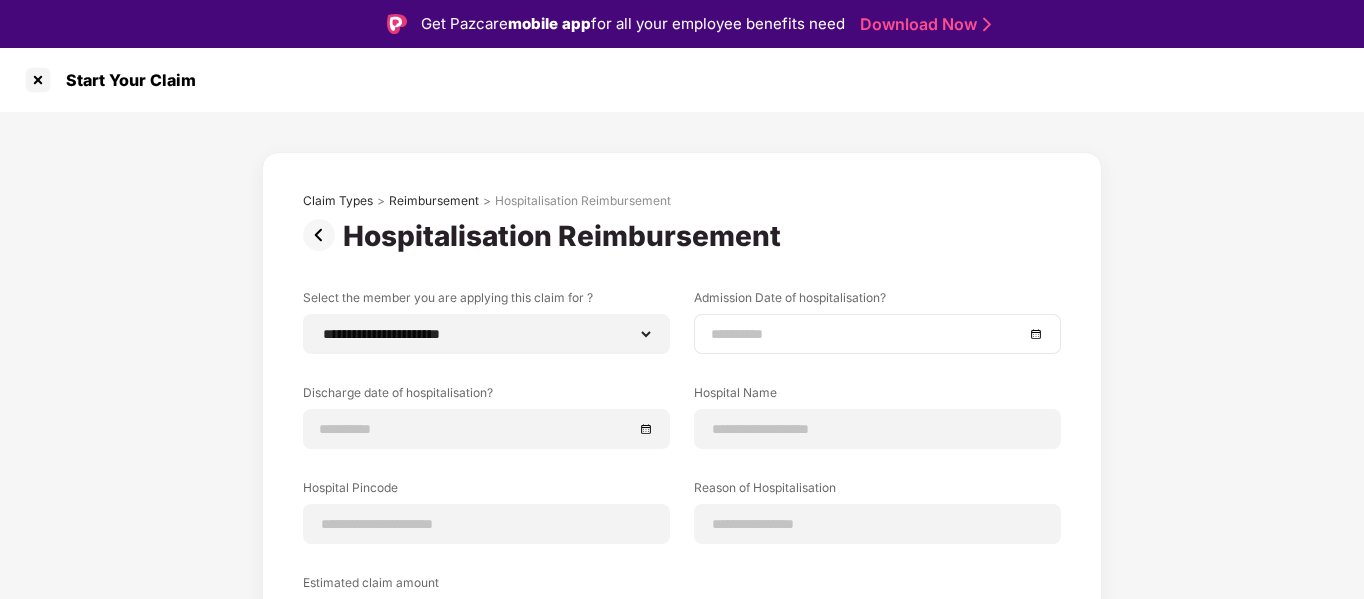 click at bounding box center (877, 334) 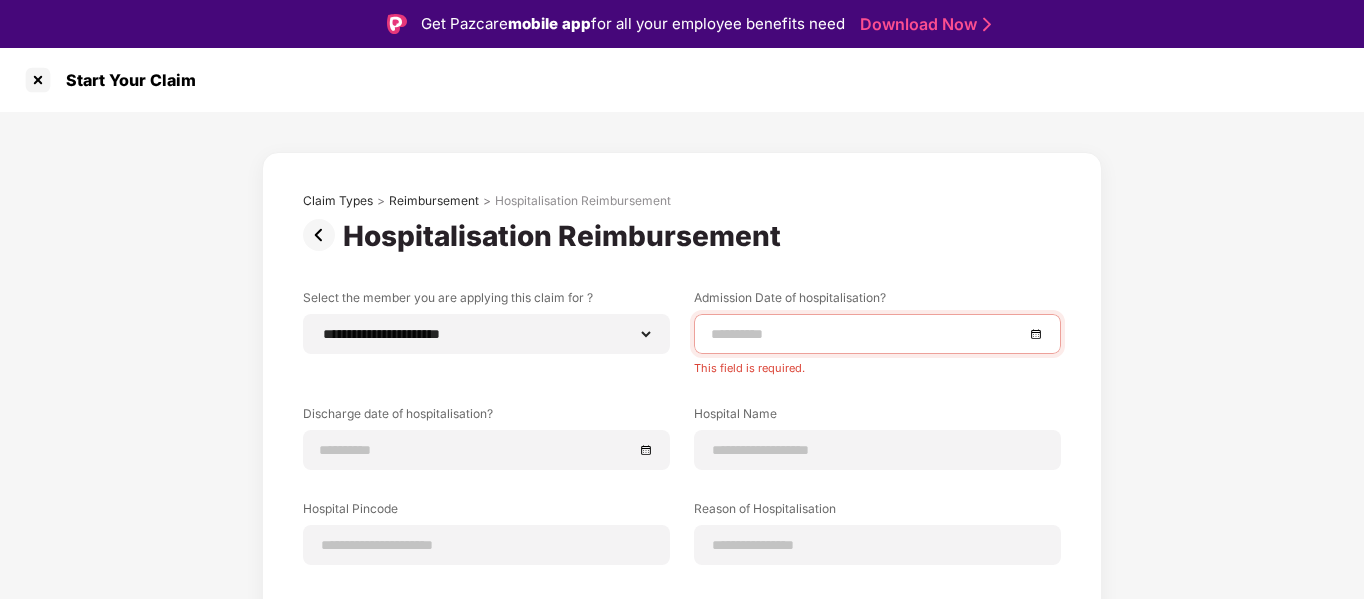 click on "**********" at bounding box center [682, 498] 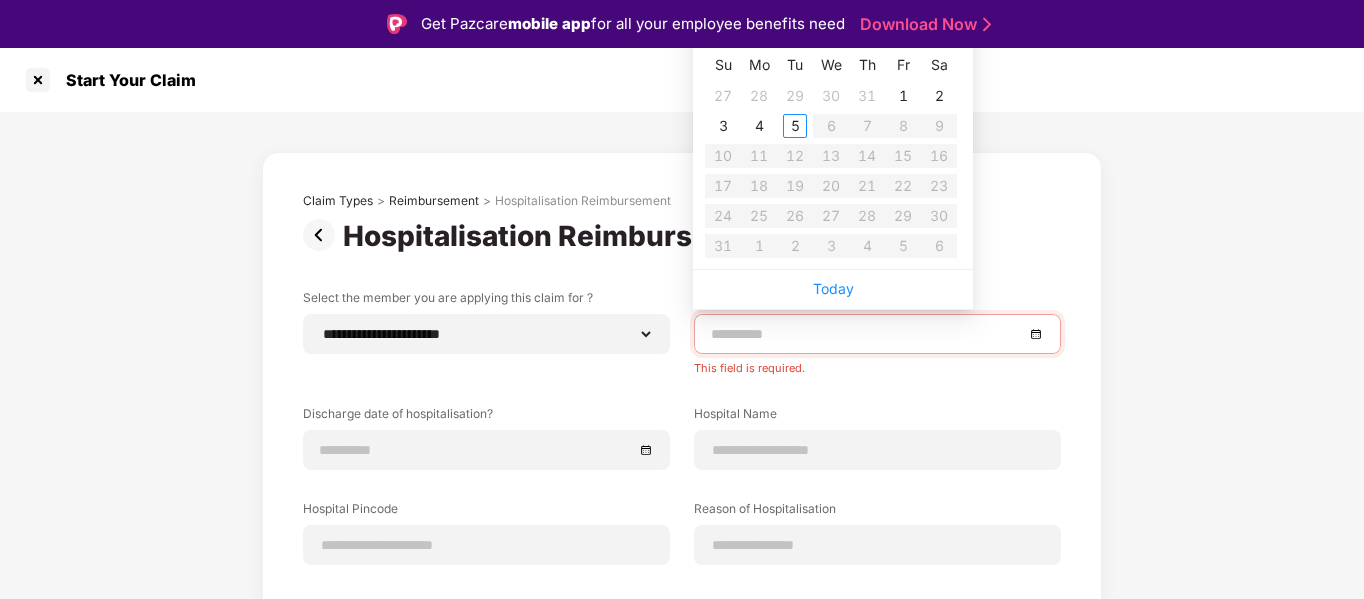 click at bounding box center (867, 334) 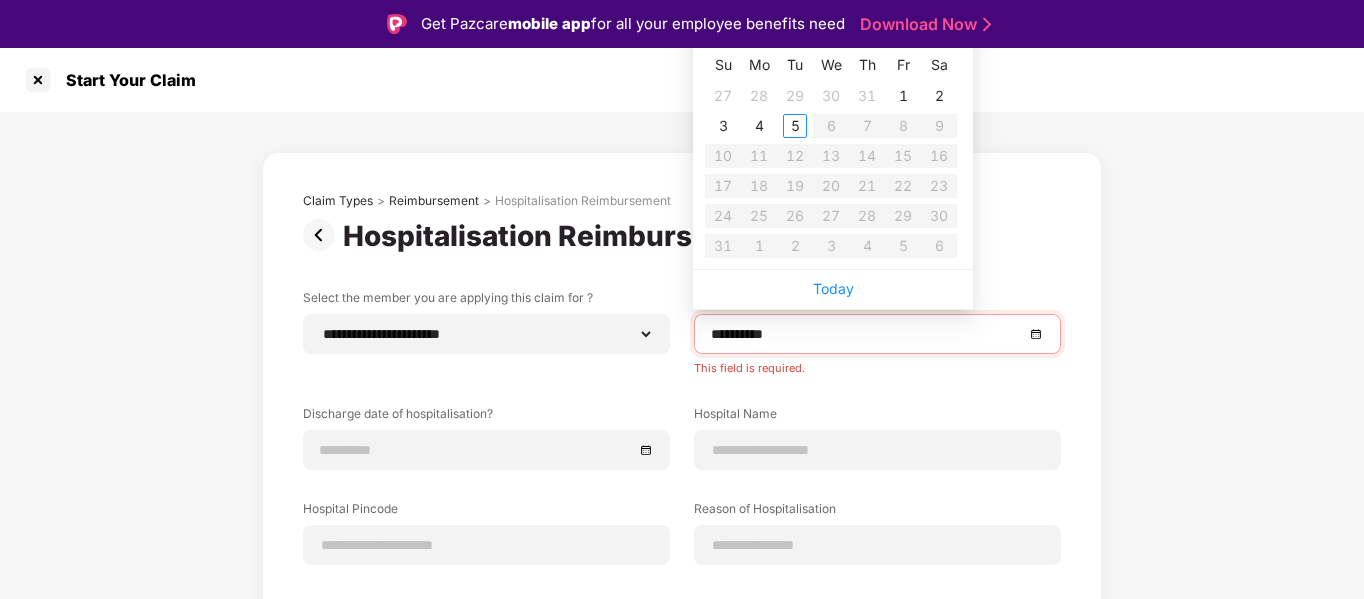 type on "**********" 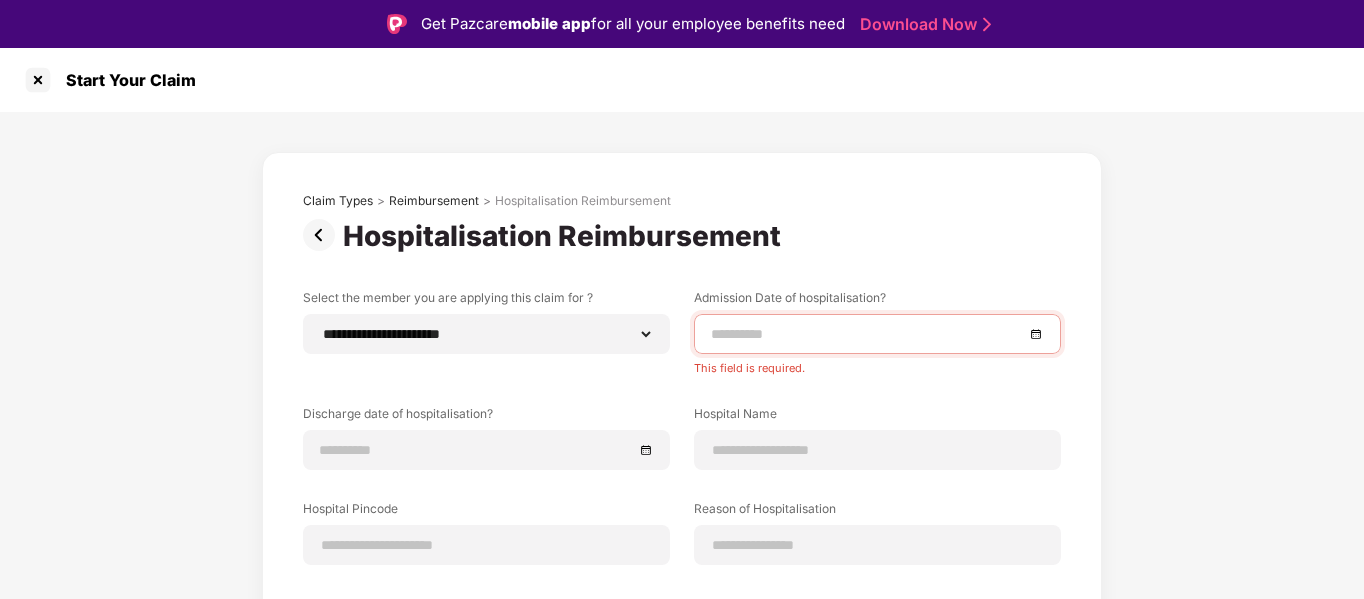 scroll, scrollTop: 48, scrollLeft: 0, axis: vertical 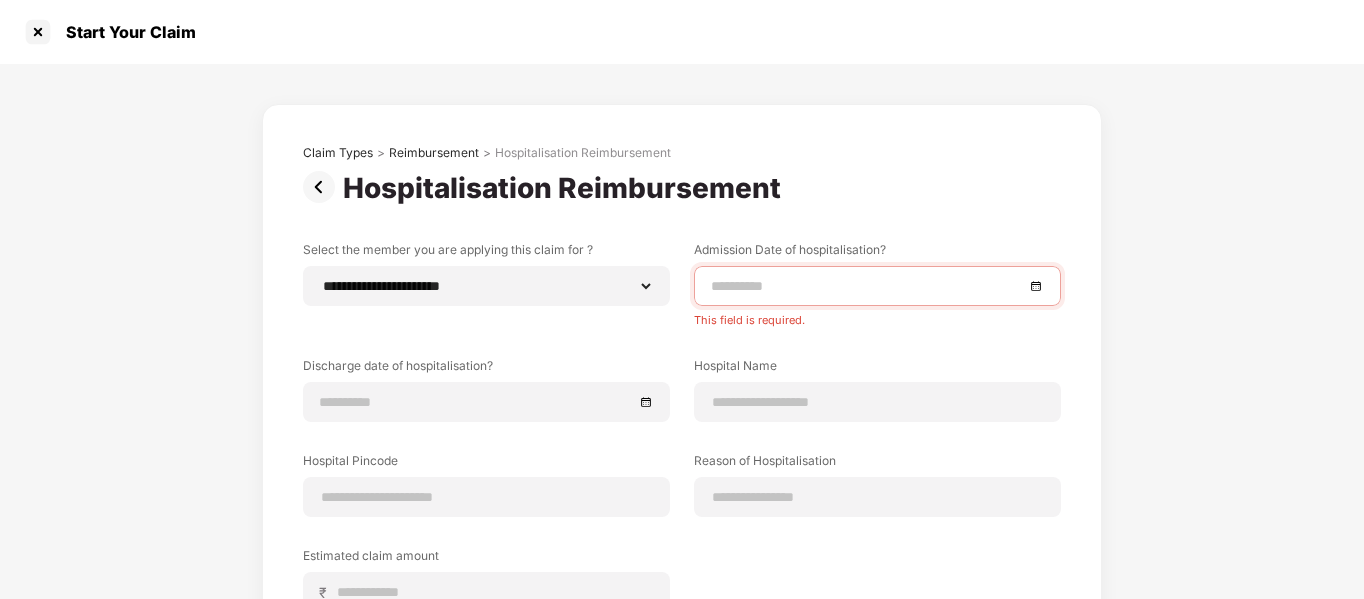 click at bounding box center [867, 286] 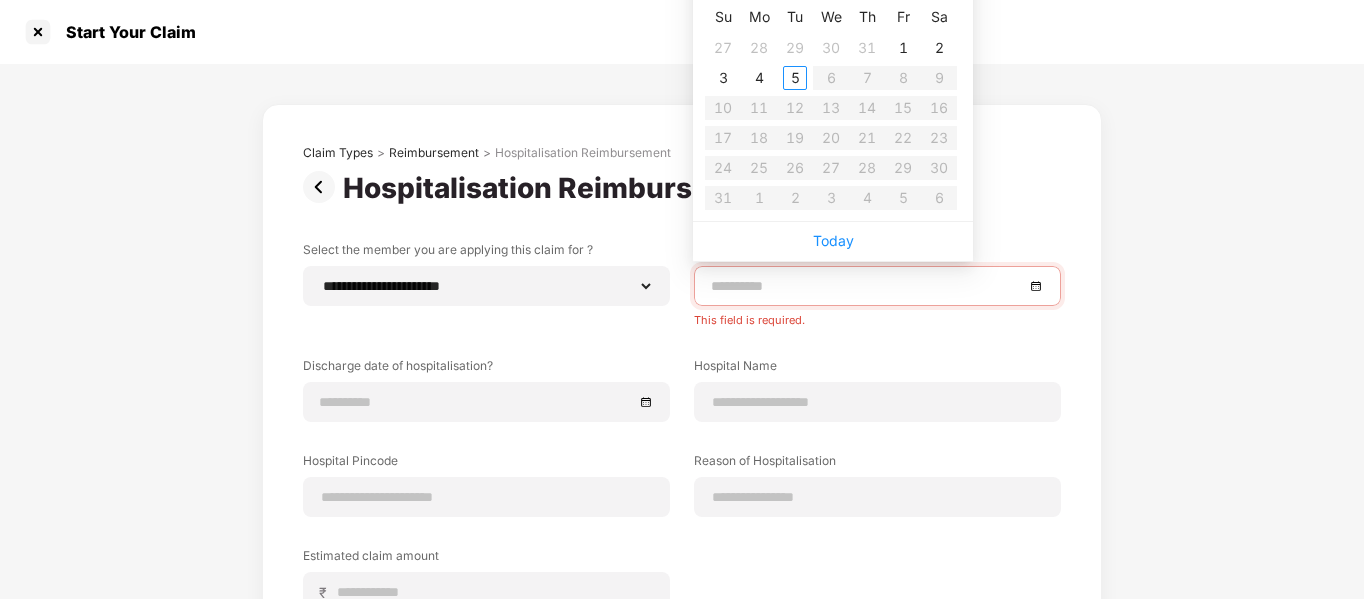 click at bounding box center [867, 286] 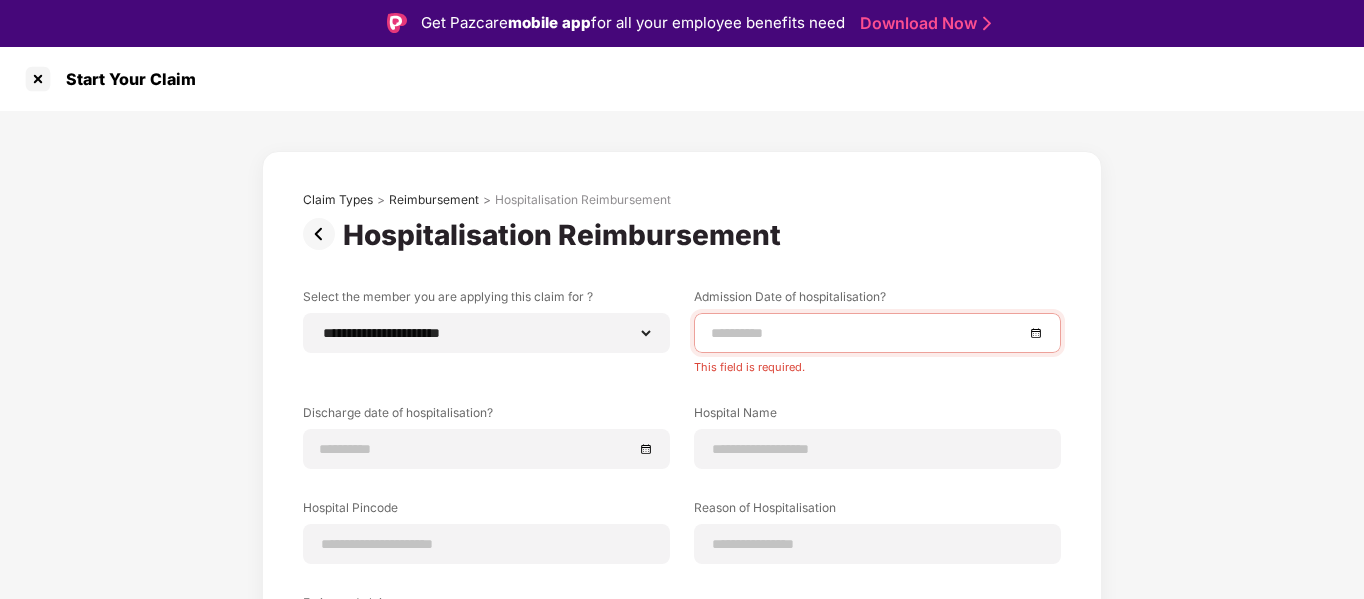 scroll, scrollTop: 48, scrollLeft: 0, axis: vertical 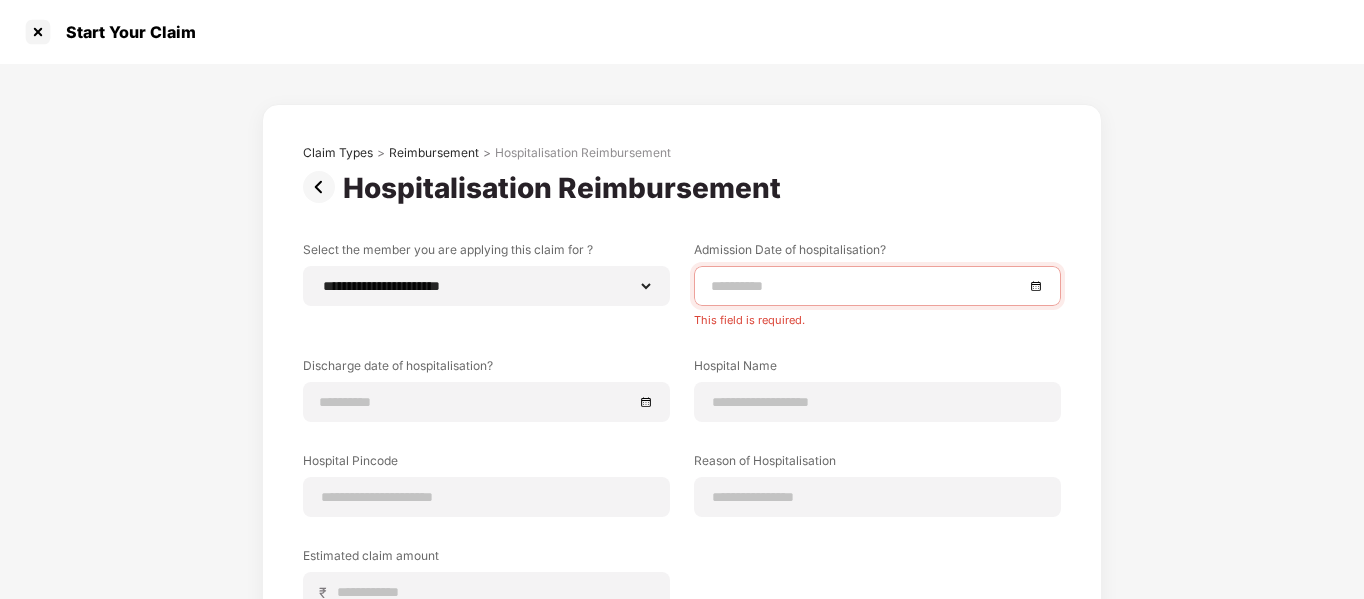 click on "**********" at bounding box center [682, 450] 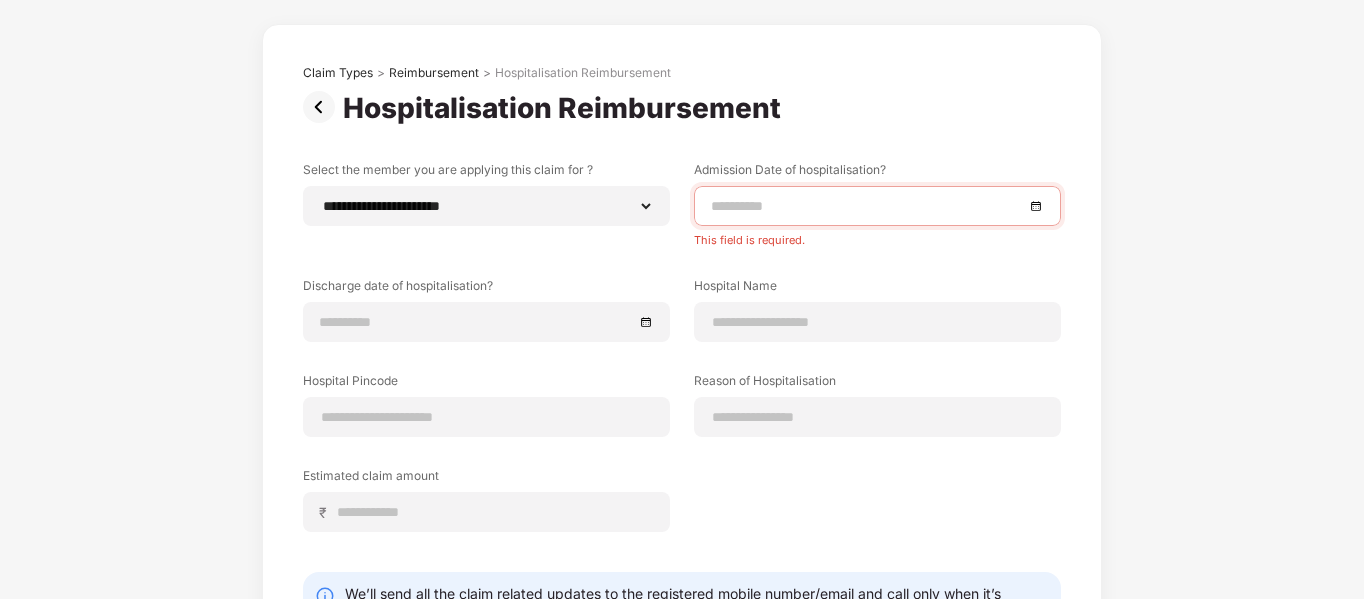 scroll, scrollTop: 120, scrollLeft: 0, axis: vertical 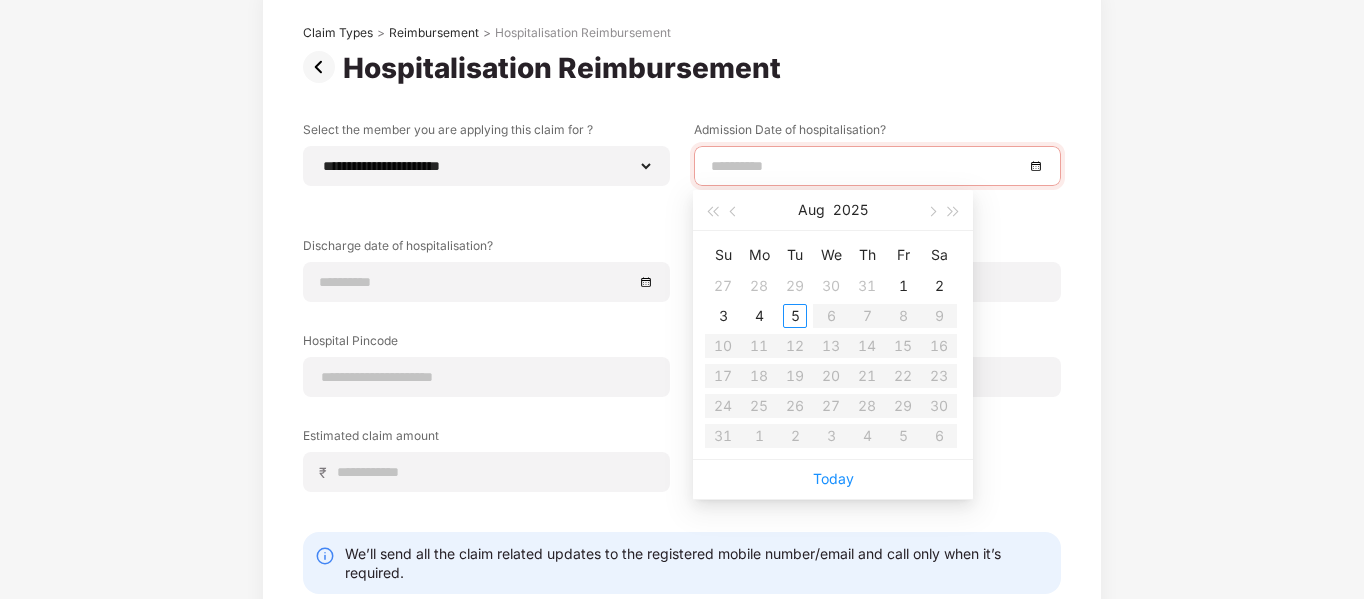 click at bounding box center (867, 166) 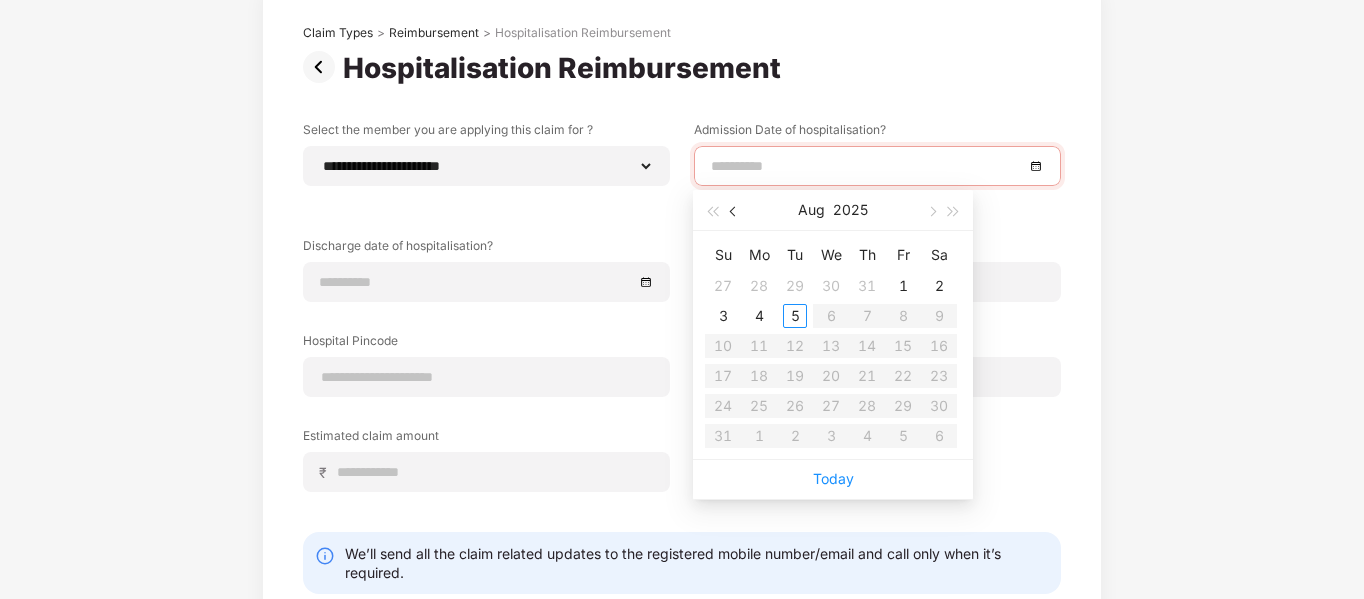 click at bounding box center [734, 210] 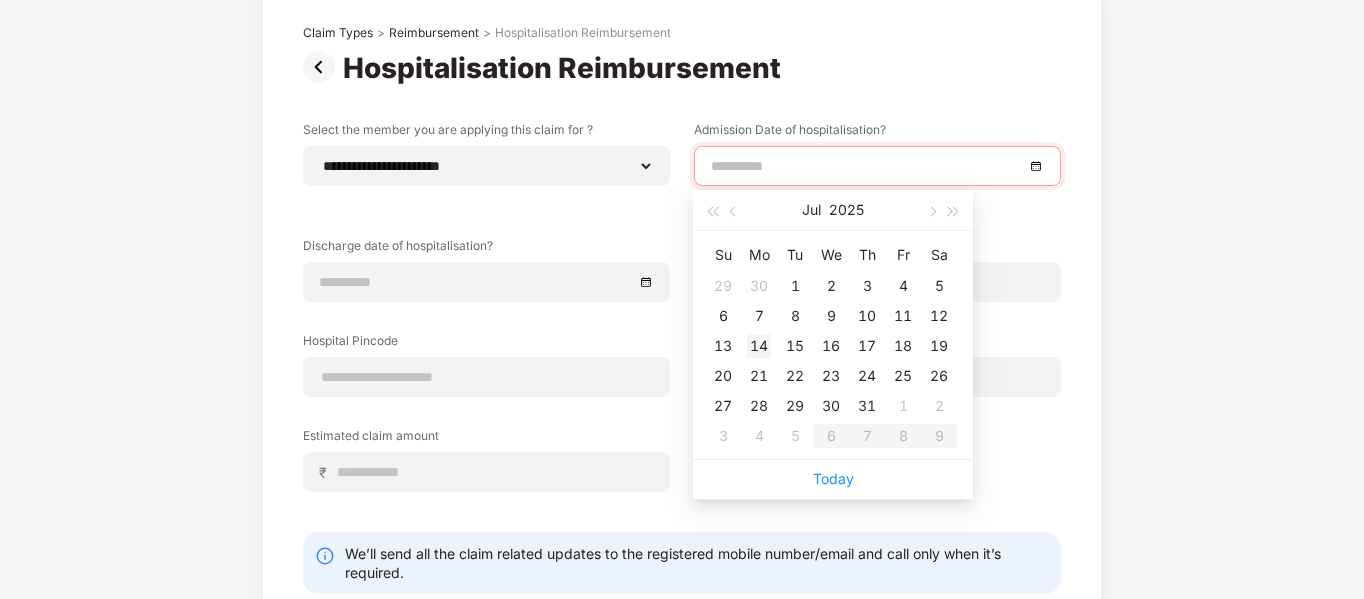 type on "**********" 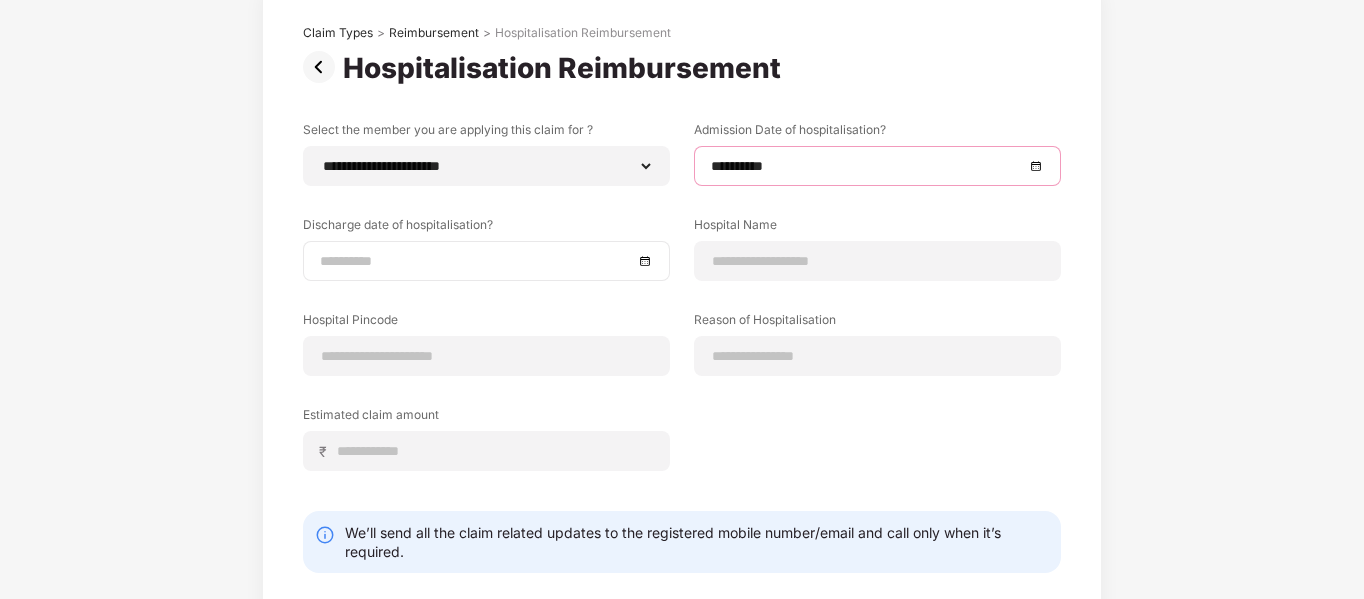 click at bounding box center [476, 261] 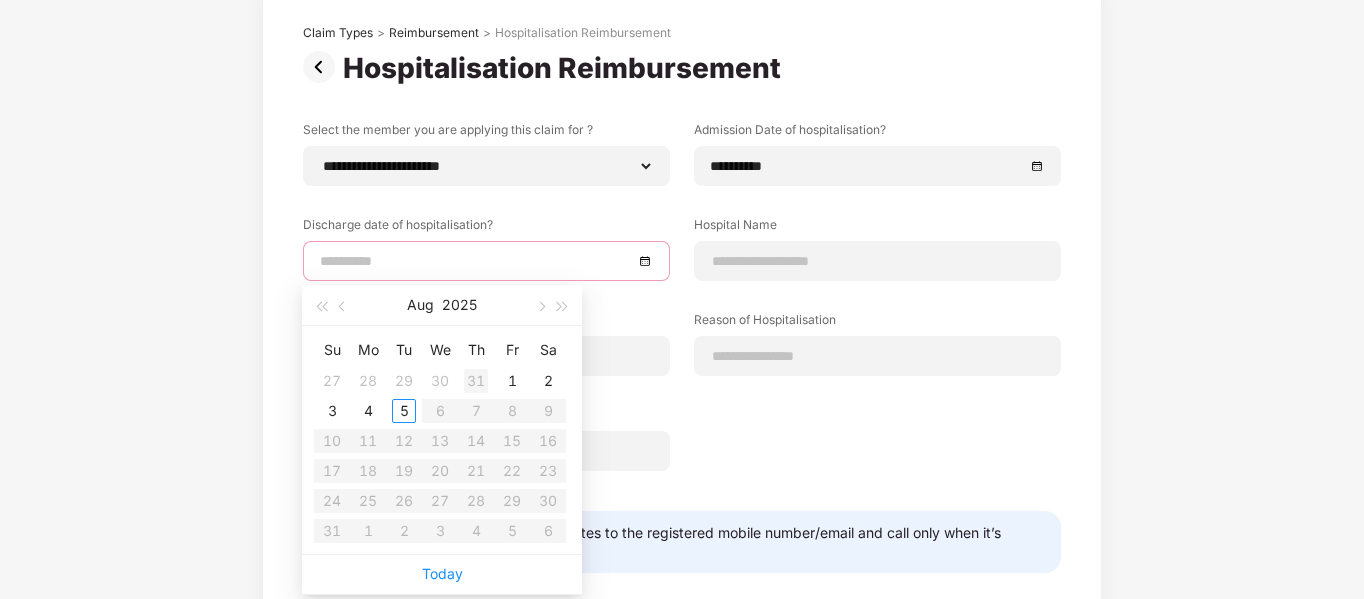 type on "**********" 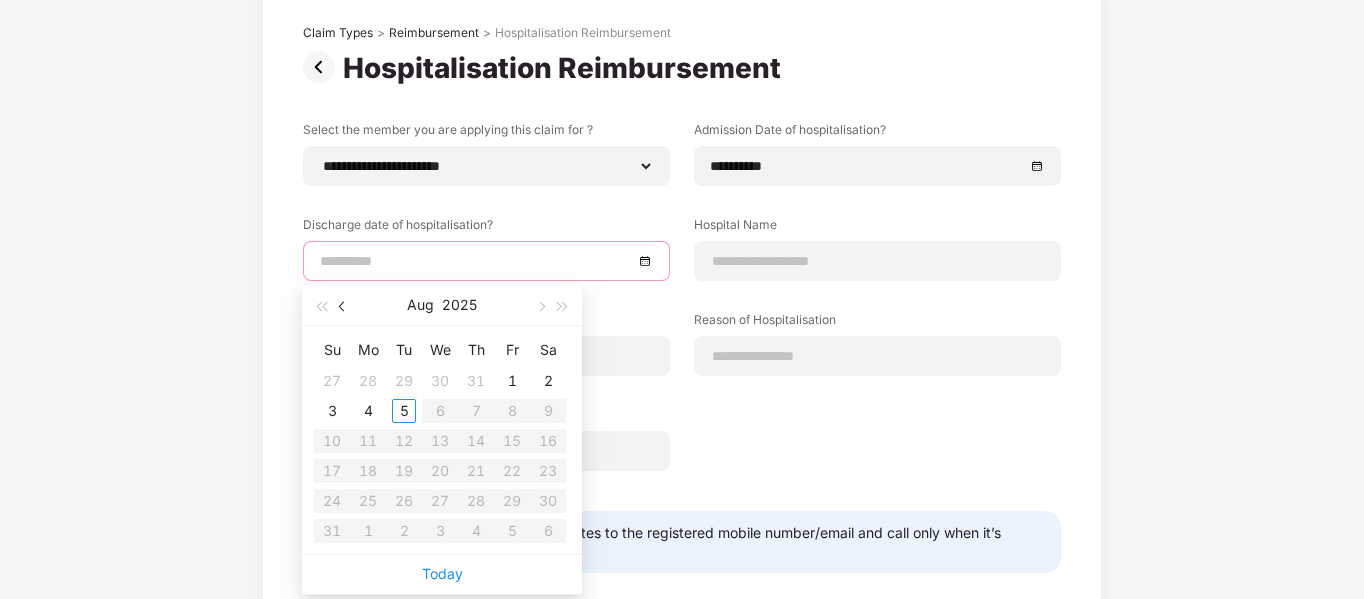 click at bounding box center [344, 307] 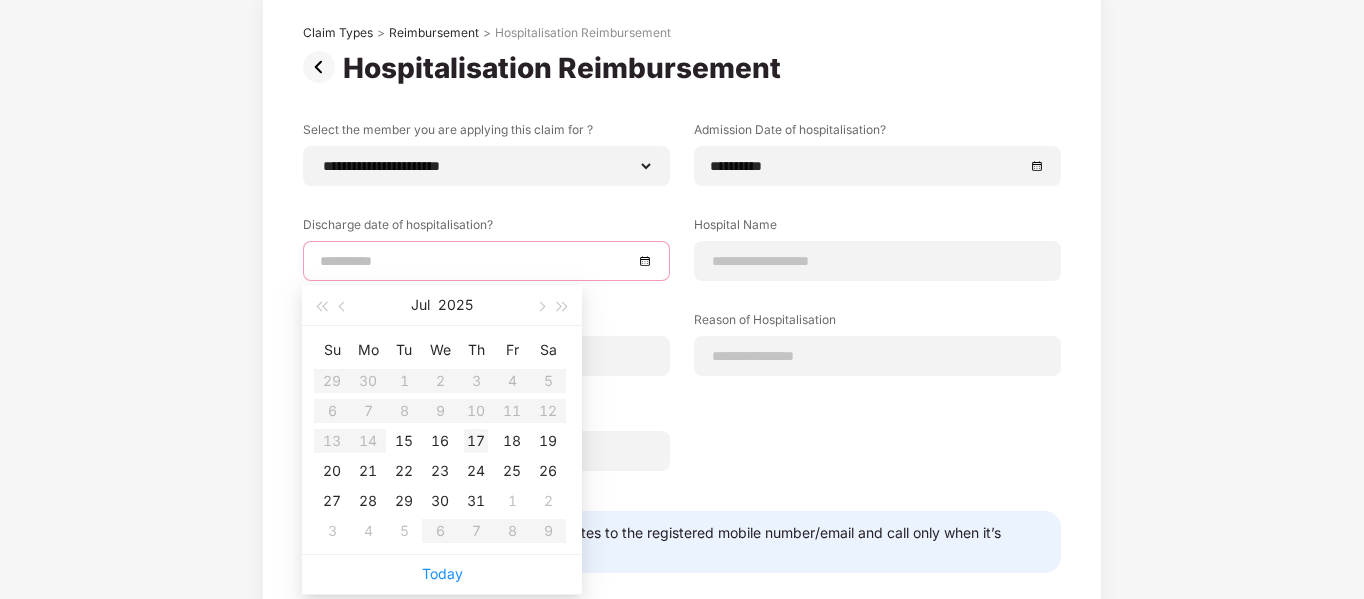 type on "**********" 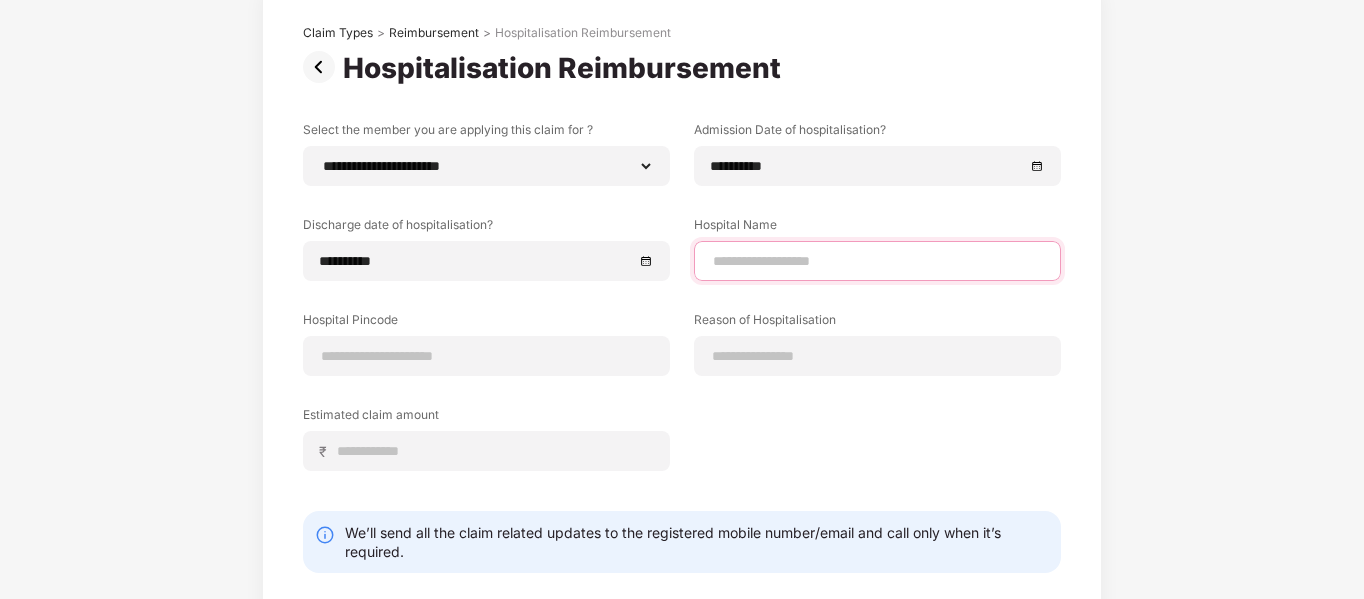 click at bounding box center (877, 261) 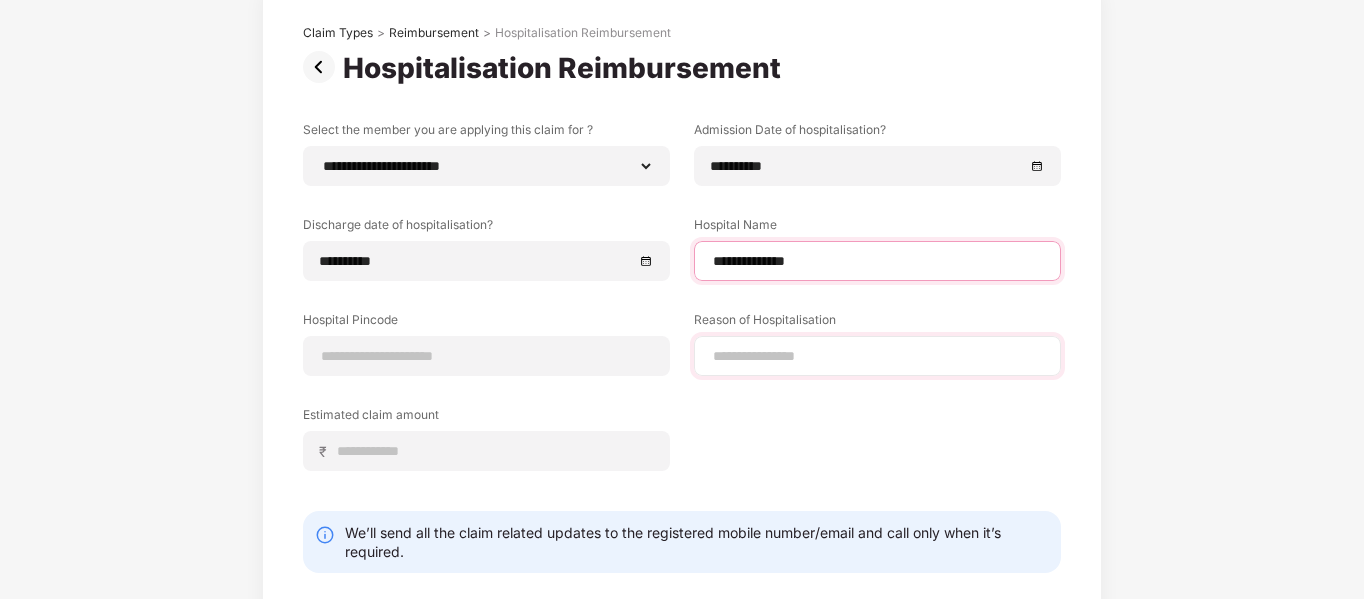 type on "**********" 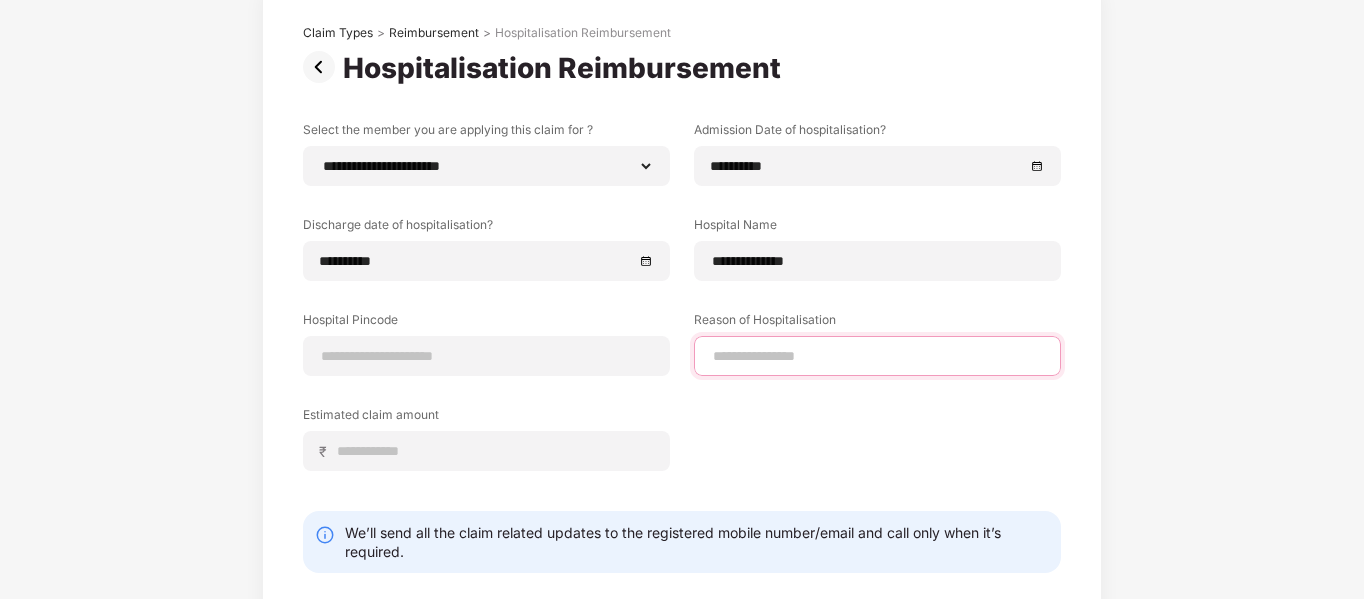 click at bounding box center (877, 356) 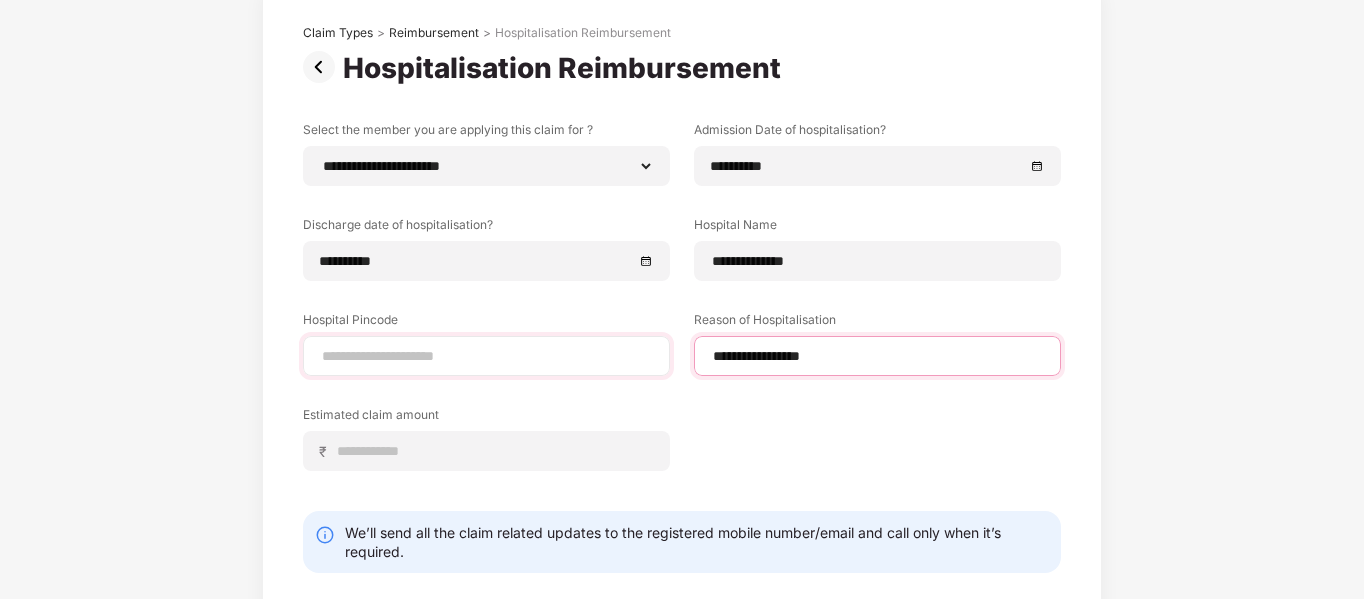 type on "**********" 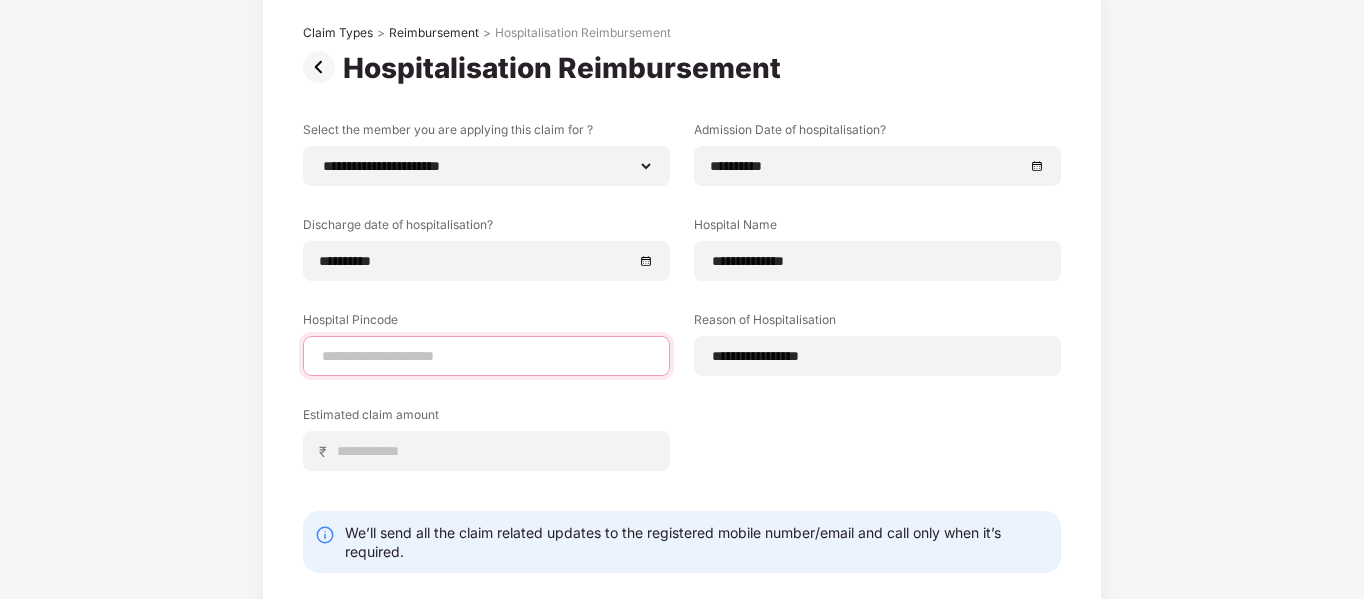 click at bounding box center (486, 356) 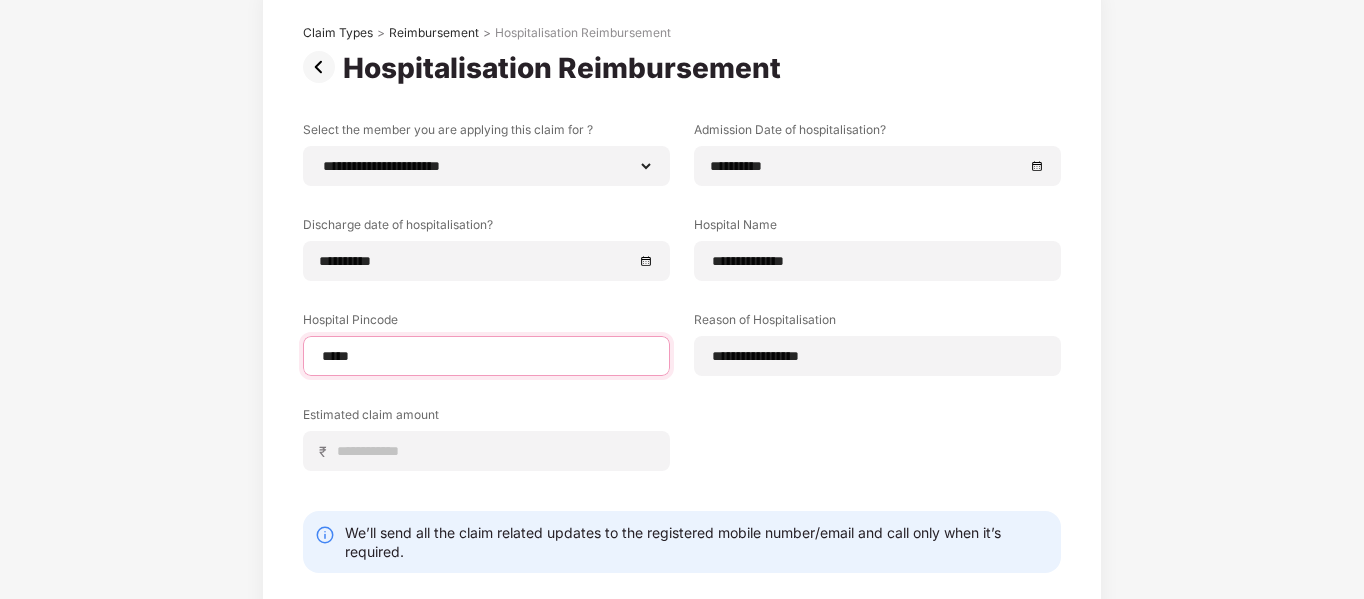 type on "******" 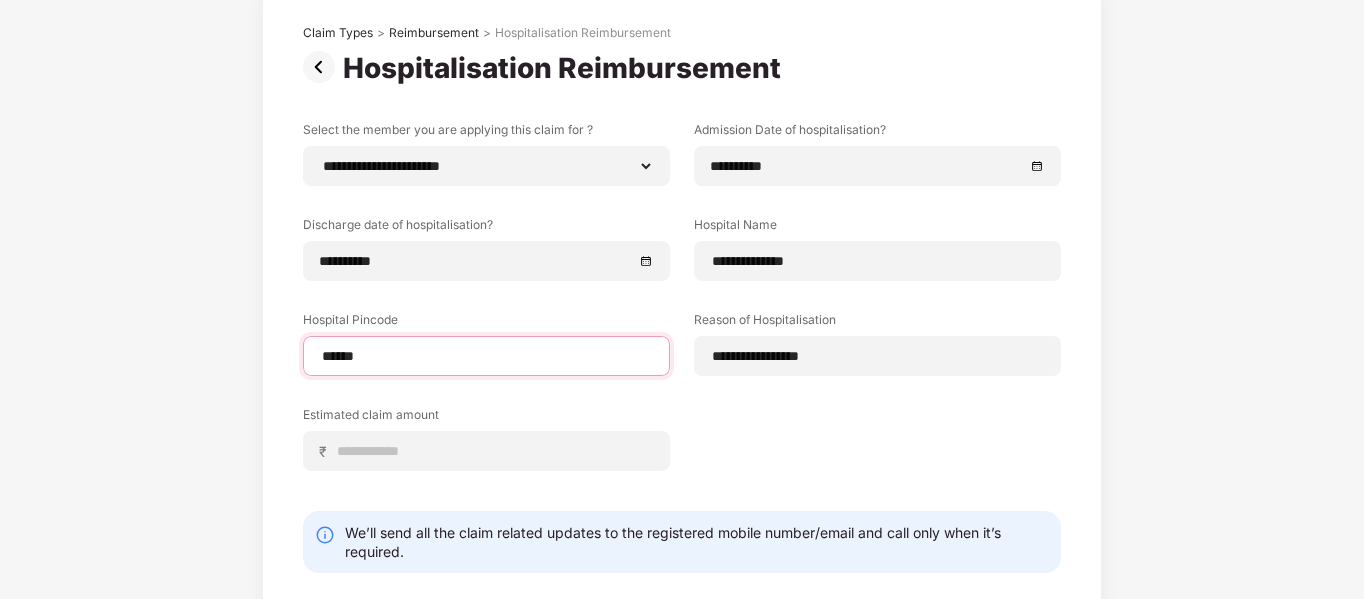 select on "*****" 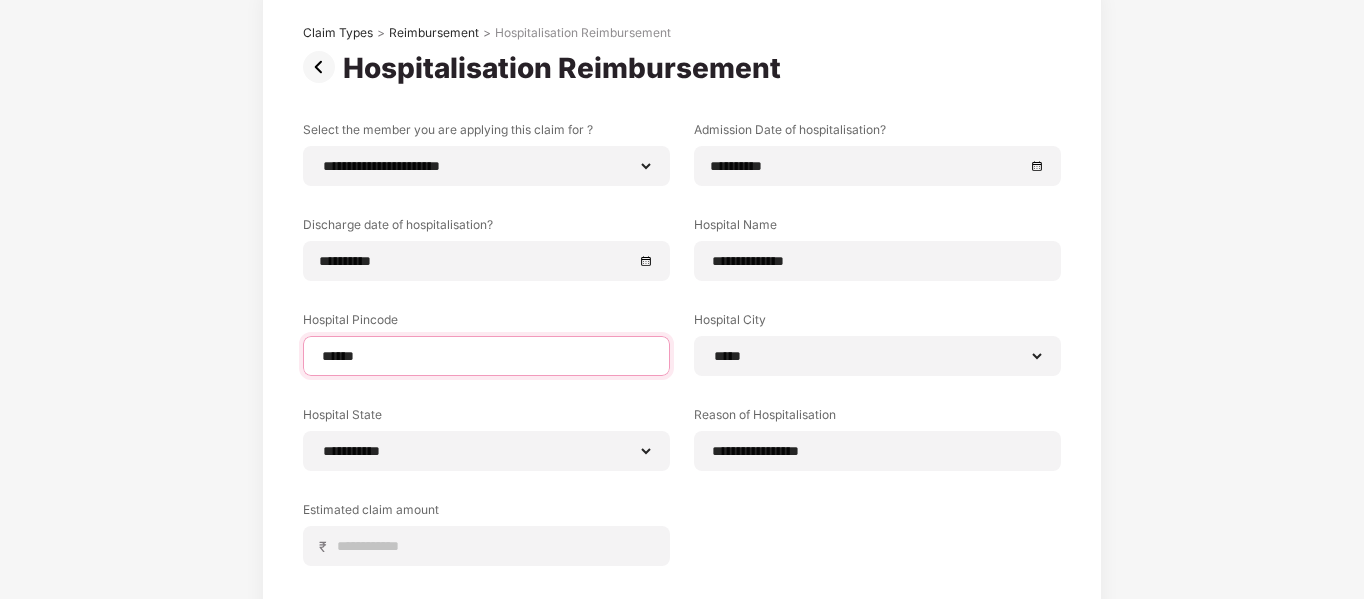 type on "******" 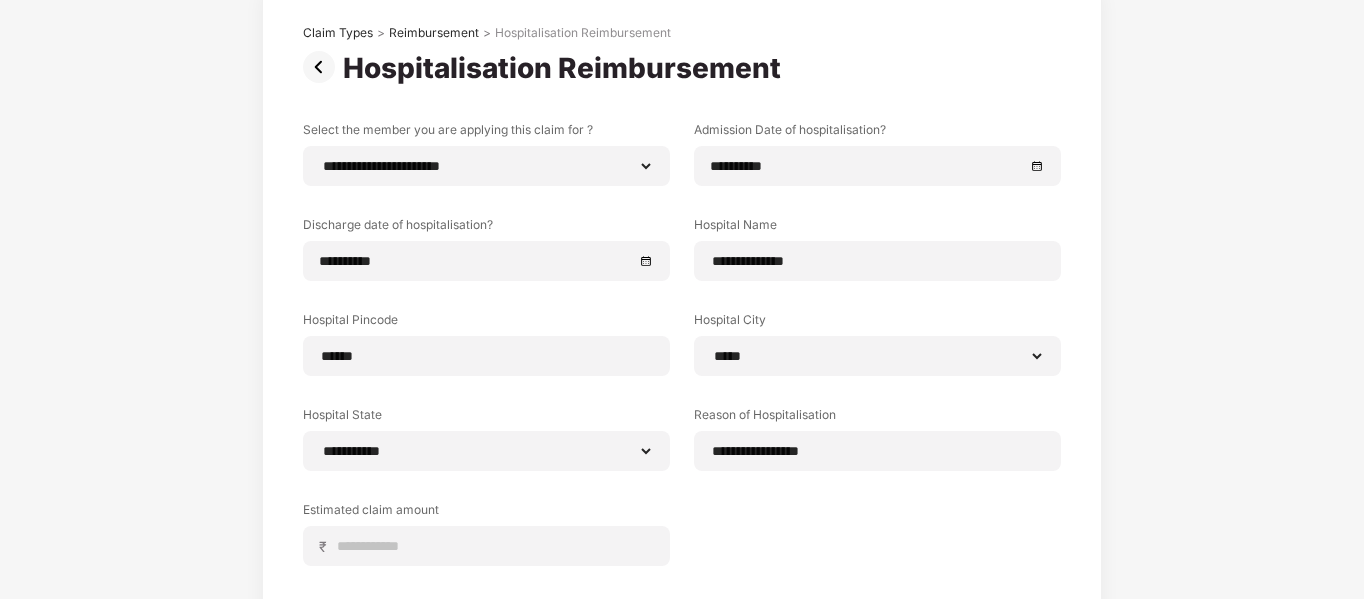 click on "**********" at bounding box center [682, 367] 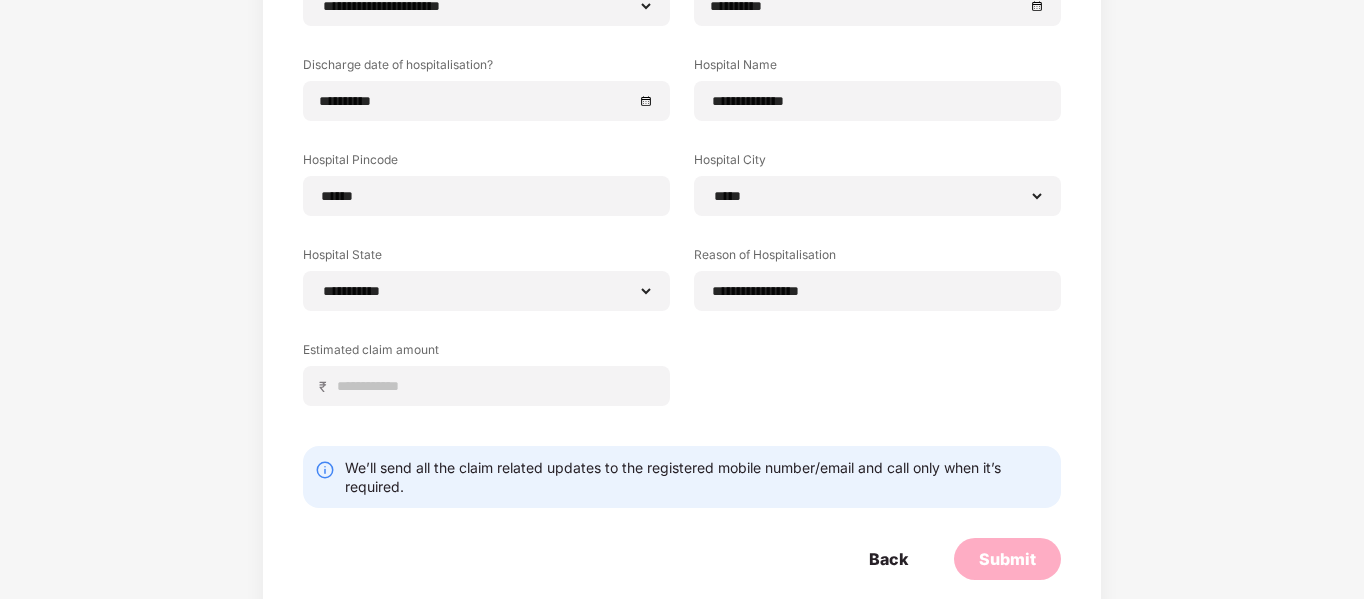 scroll, scrollTop: 312, scrollLeft: 0, axis: vertical 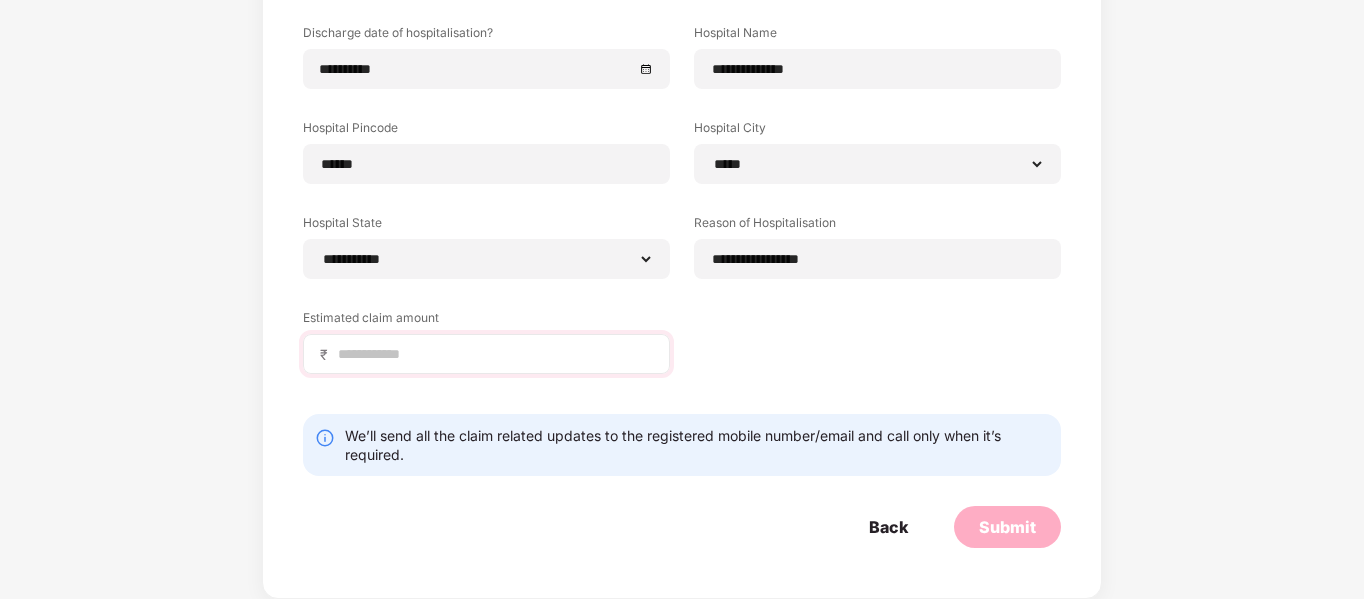 click on "₹" at bounding box center [486, 354] 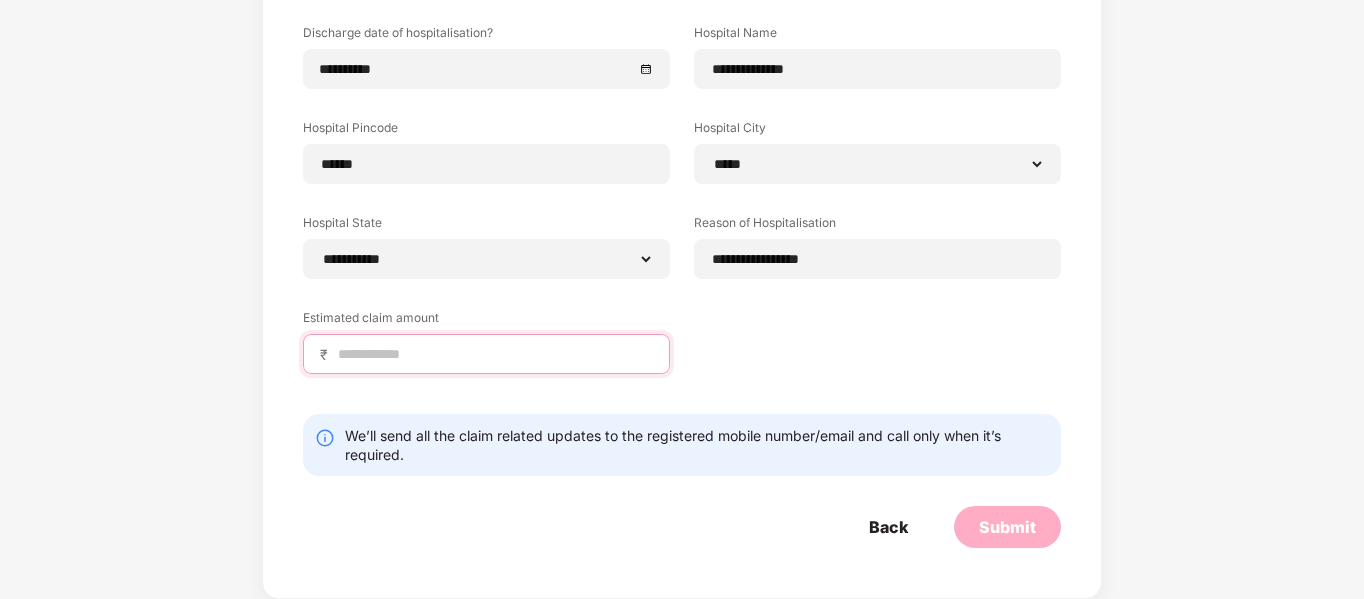 click at bounding box center (494, 354) 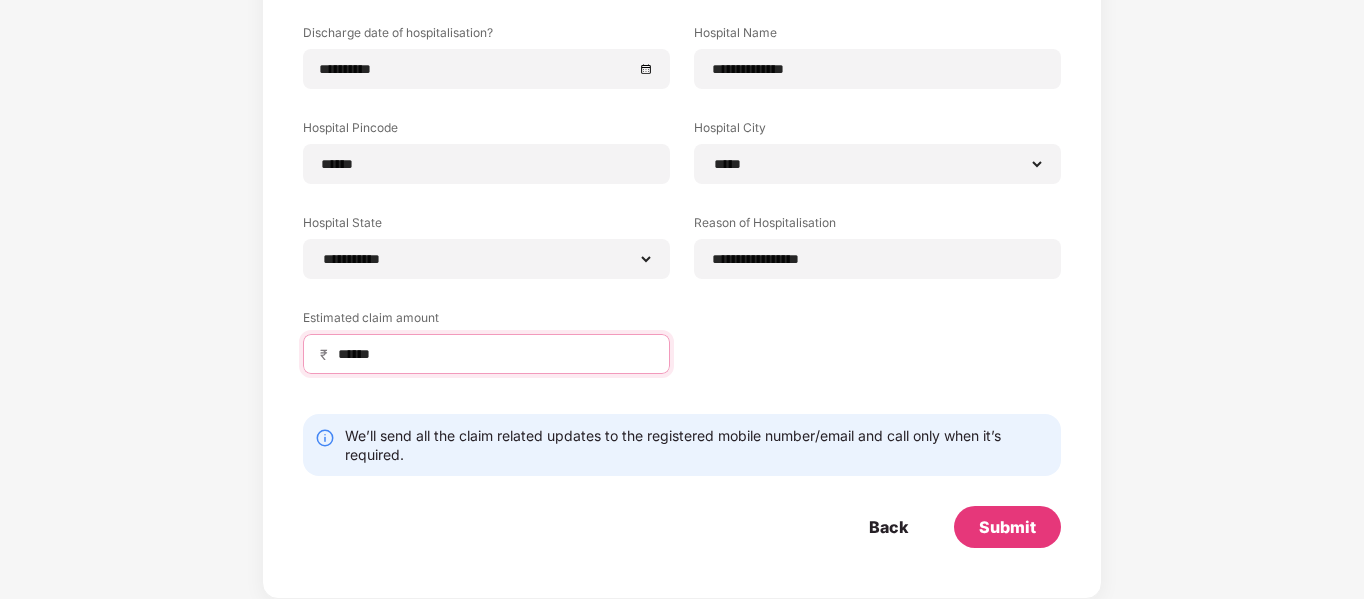type on "******" 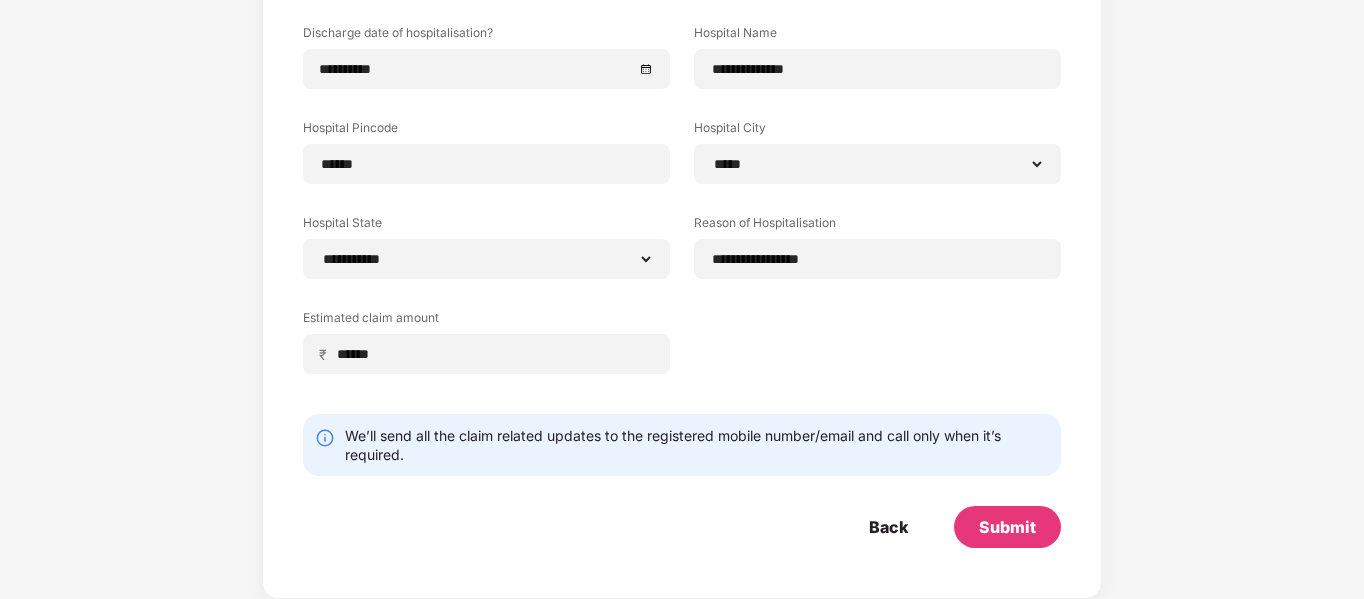 click on "**********" at bounding box center (682, 166) 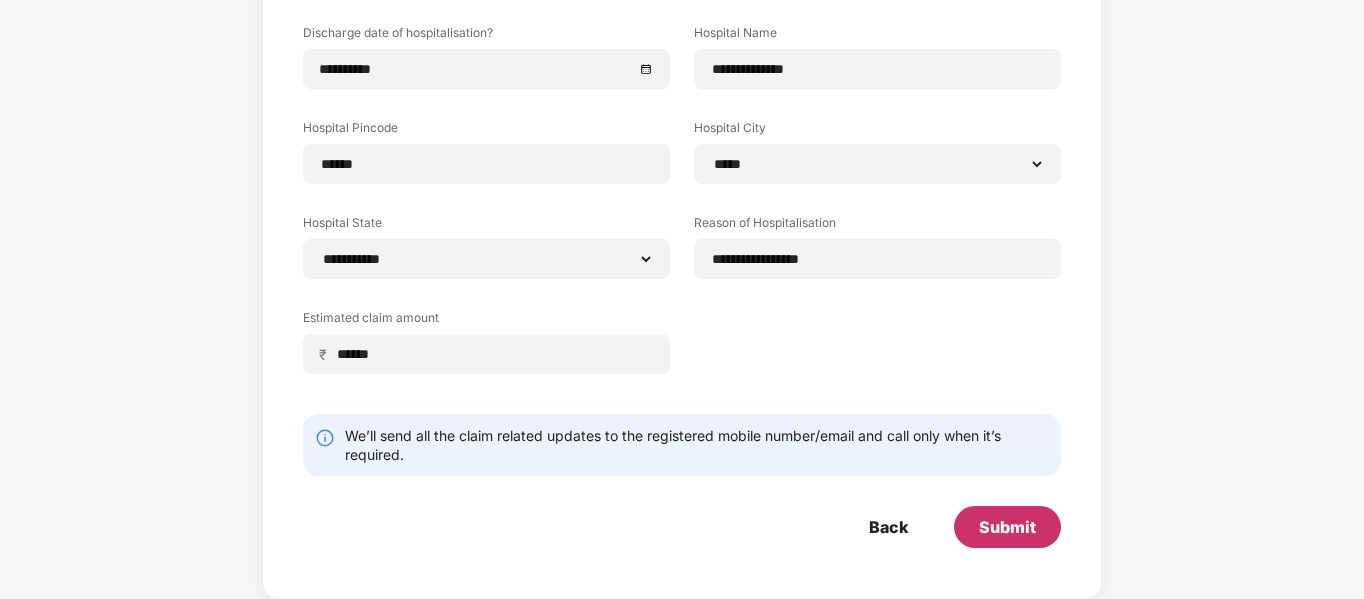 click on "Submit" at bounding box center [1007, 527] 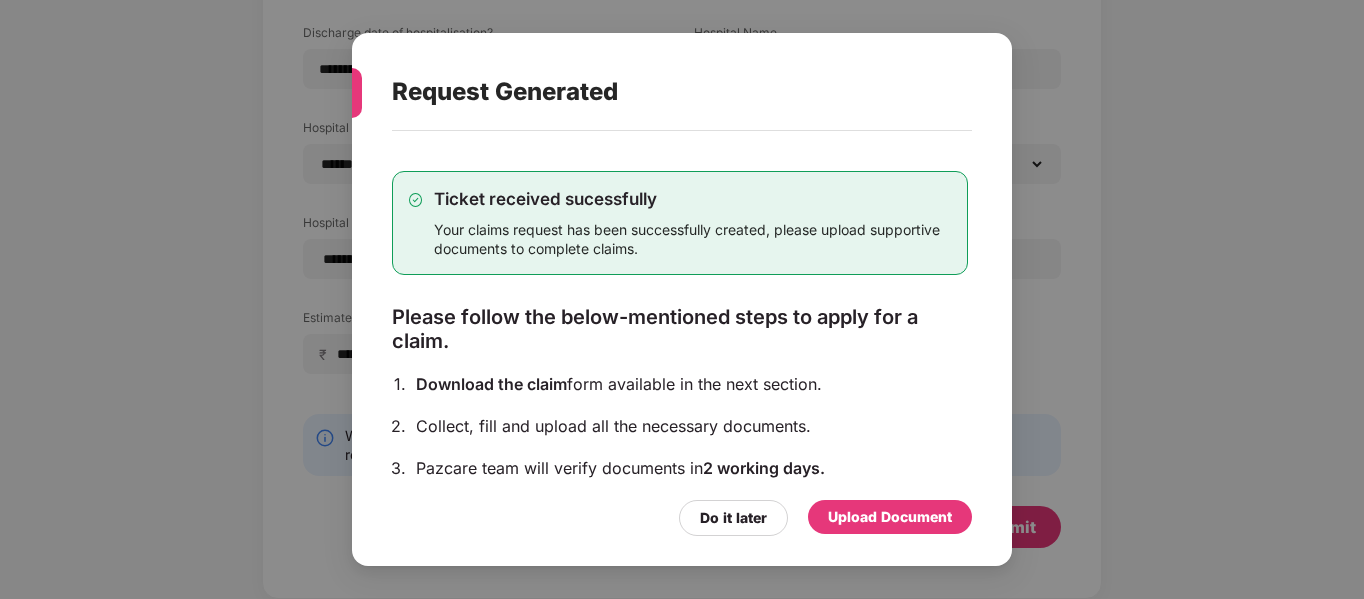 click on "Upload Document" at bounding box center [890, 517] 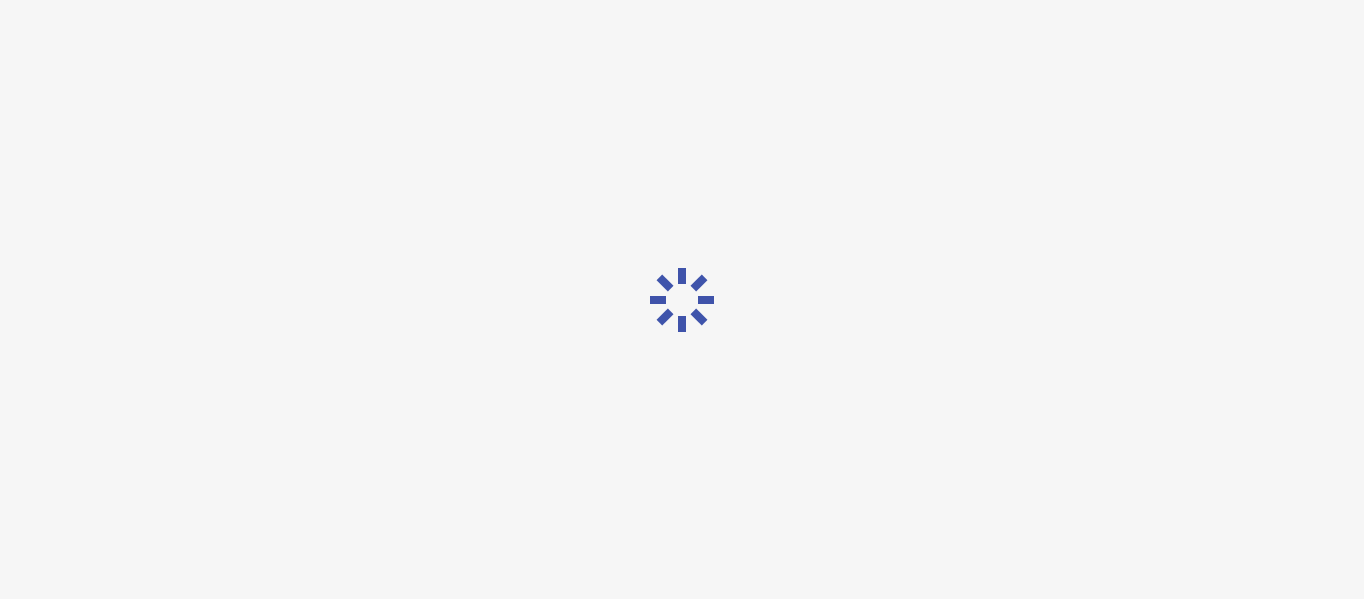 scroll, scrollTop: 0, scrollLeft: 0, axis: both 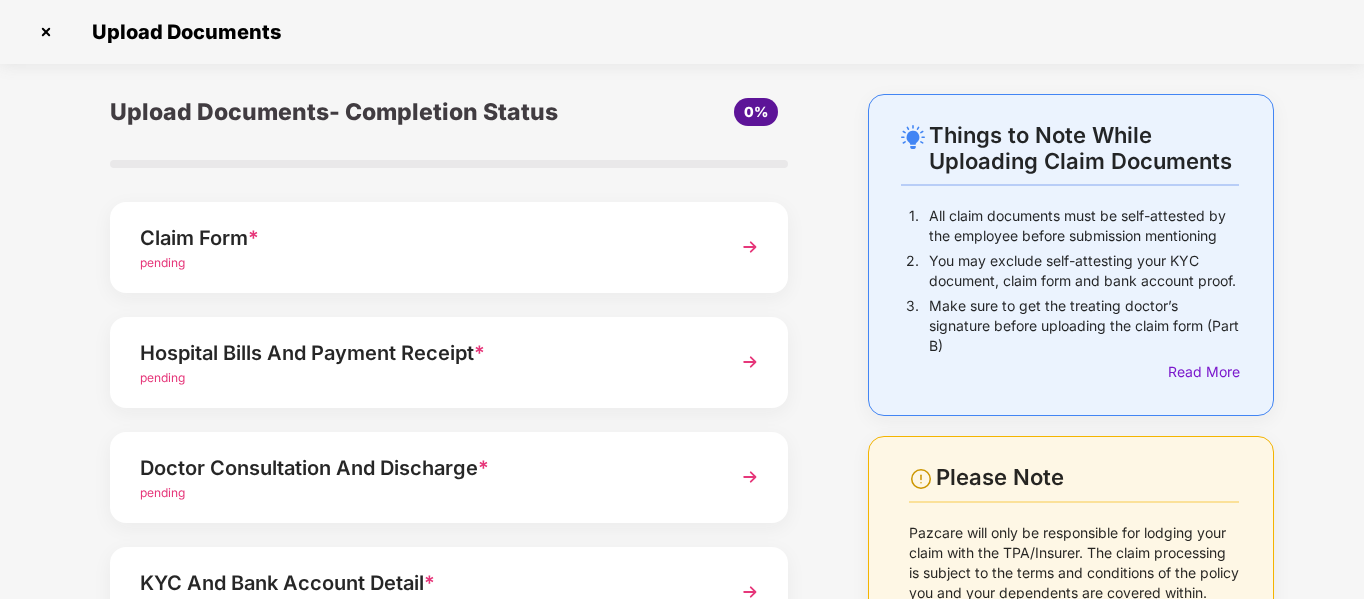 click on "Things to Note While Uploading Claim Documents 1.  All claim documents must be self-attested by the employee before submission mentioning   2.  You may exclude self-attesting your KYC document, claim form and bank account proof. 3.   Make sure to get the treating doctor’s signature before uploading the claim form (Part B) Read More Please Note Pazcare will only be responsible for lodging your claim with the TPA/Insurer. The claim processing is subject to the terms and conditions of the policy you and your dependents are covered within. Also, all necessary documents required by the insurance company and the TPA will have to be furnished timely. Further supporting documents can also be requested. Upload Documents- Completion Status 0% Claim Form * pending  Hospital Bills And Payment Receipt * pending  Doctor Consultation And Discharge * pending  KYC And Bank Account Detail * pending  Other Documents Upload documents like Doctor Prescription, Self attested file etc if available.   Save and Exit  Submit" at bounding box center [682, 489] 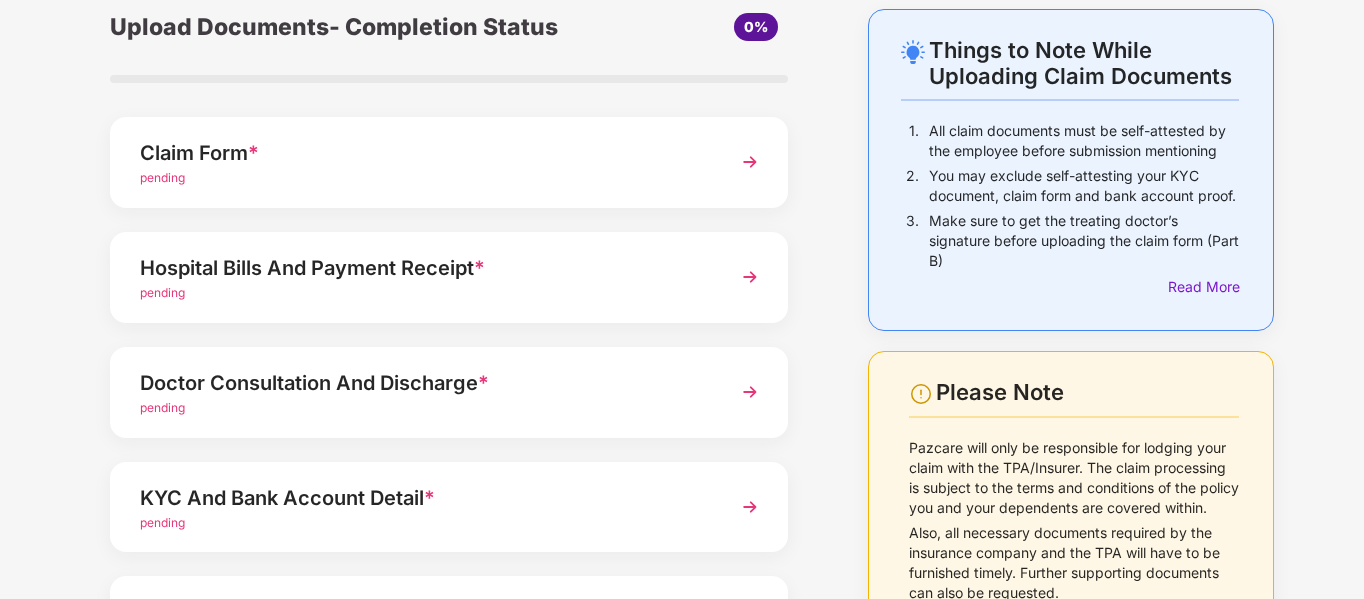 scroll, scrollTop: 5, scrollLeft: 0, axis: vertical 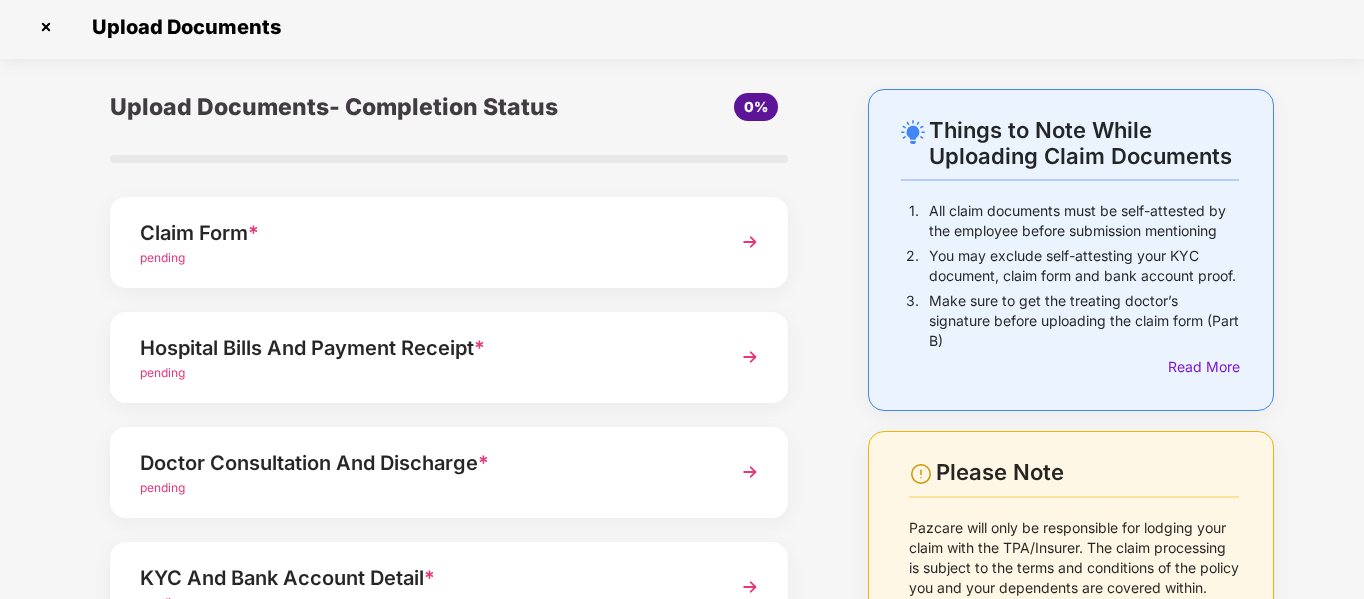 click at bounding box center [750, 242] 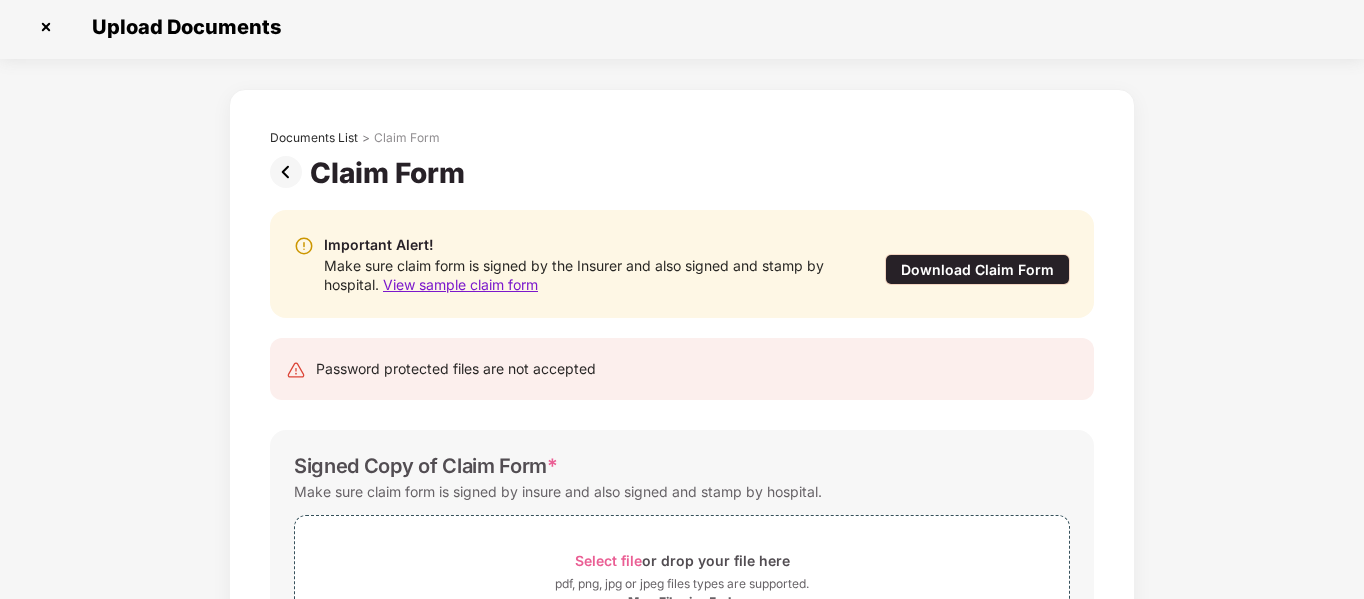 scroll, scrollTop: 0, scrollLeft: 0, axis: both 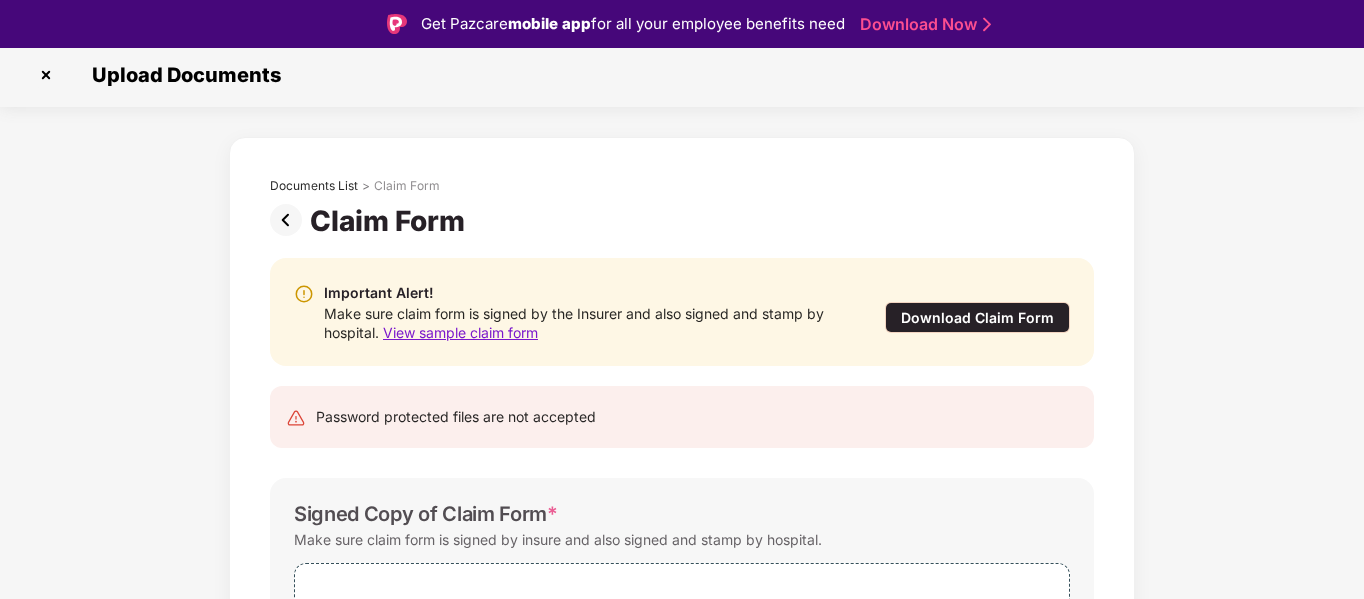click on "Documents List > Claim Form   Claim Form Important Alert! Make sure claim form is signed by the Insurer and also signed and stamp by hospital.    View sample claim form Download Claim Form Password protected files are not accepted Signed Copy of Claim Form * Make sure claim form is signed by insure and also signed and stamp by hospital.   Select file  or drop your file here pdf, png, jpg or jpeg files types are supported. Max. File size 5mb    Save & Continue" at bounding box center (682, 486) 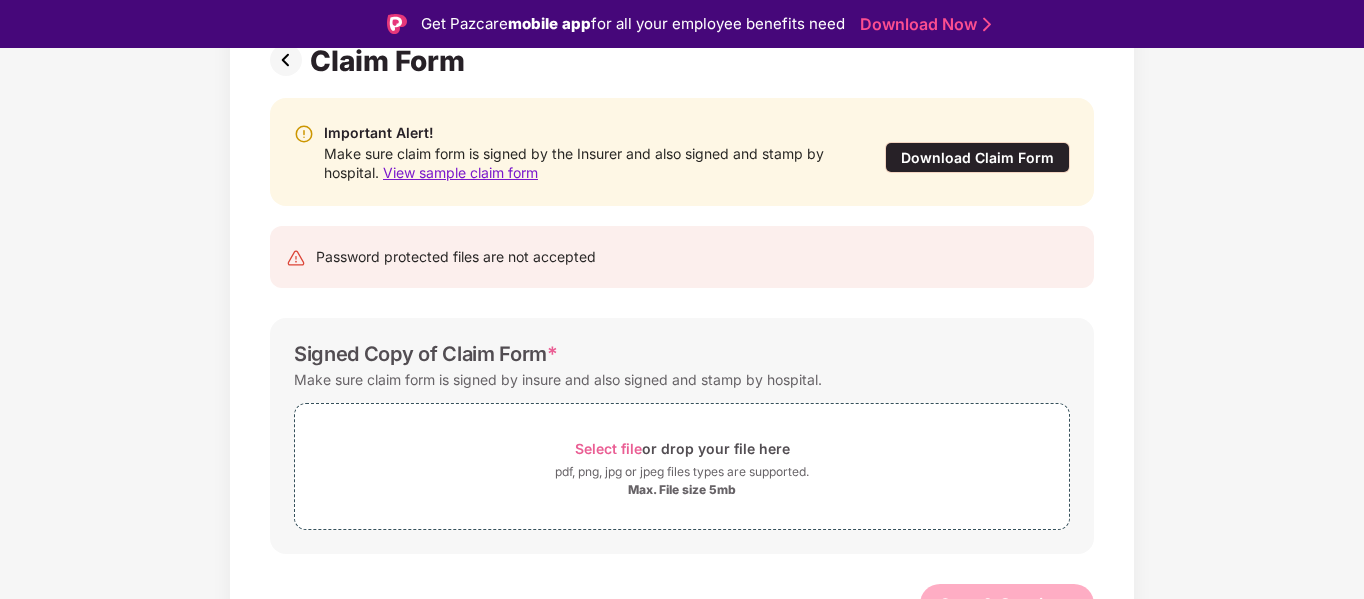 scroll, scrollTop: 193, scrollLeft: 0, axis: vertical 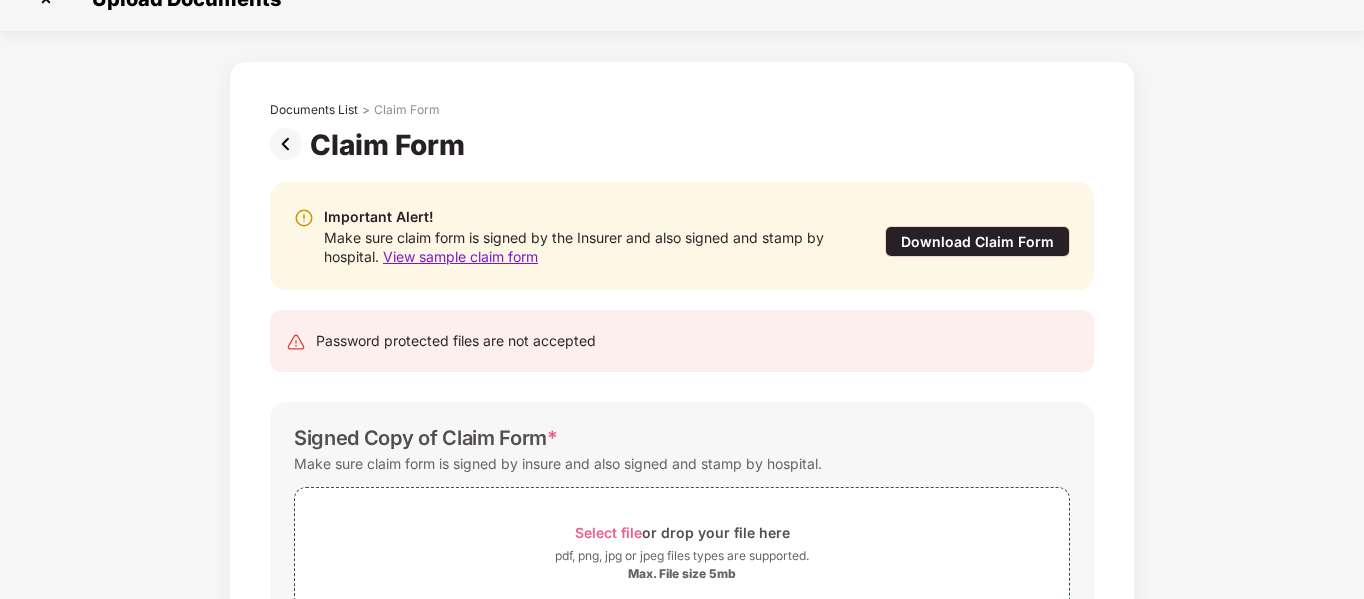 click at bounding box center (290, 144) 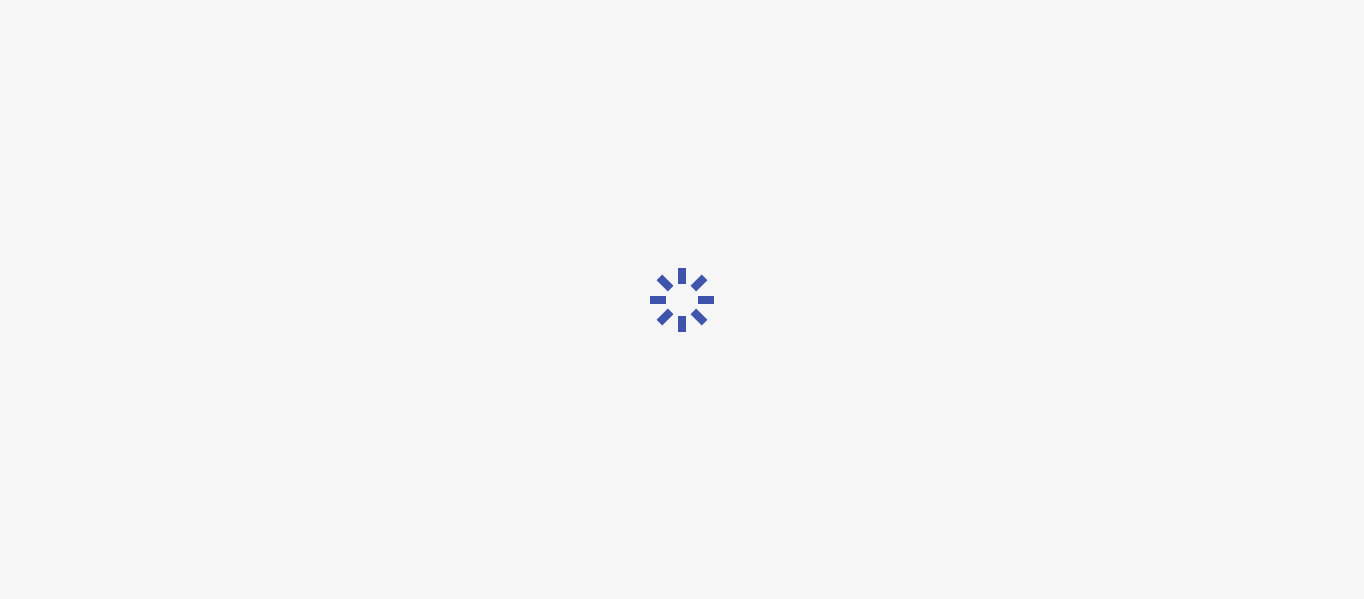 scroll, scrollTop: 0, scrollLeft: 0, axis: both 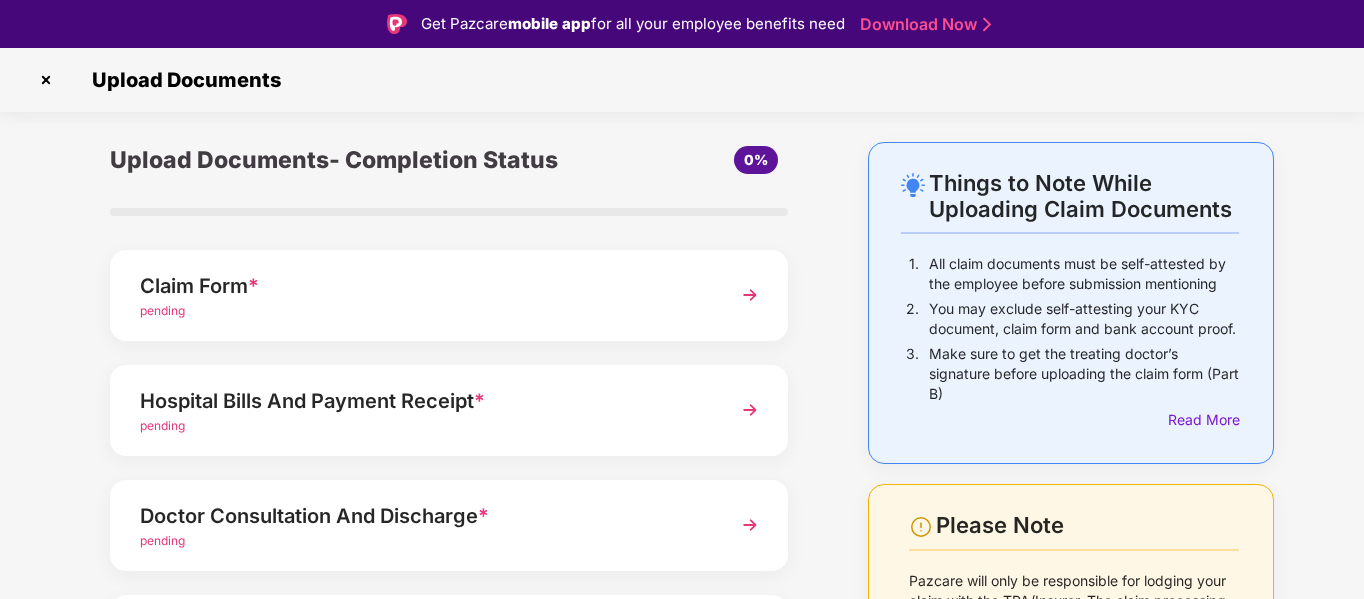 click on "Things to Note While Uploading Claim Documents 1.  All claim documents must be self-attested by the employee before submission mentioning   2.  You may exclude self-attesting your KYC document, claim form and bank account proof. 3.   Make sure to get the treating doctor’s signature before uploading the claim form (Part B) Read More Please Note Pazcare will only be responsible for lodging your claim with the TPA/Insurer. The claim processing is subject to the terms and conditions of the policy you and your dependents are covered within. Also, all necessary documents required by the insurance company and the TPA will have to be furnished timely. Further supporting documents can also be requested. Upload Documents- Completion Status 0% Claim Form * pending  Hospital Bills And Payment Receipt * pending  Doctor Consultation And Discharge * pending  KYC And Bank Account Detail * pending  Other Documents Upload documents like Doctor Prescription, Self attested file etc if available.   Save and Exit  Submit" at bounding box center [682, 537] 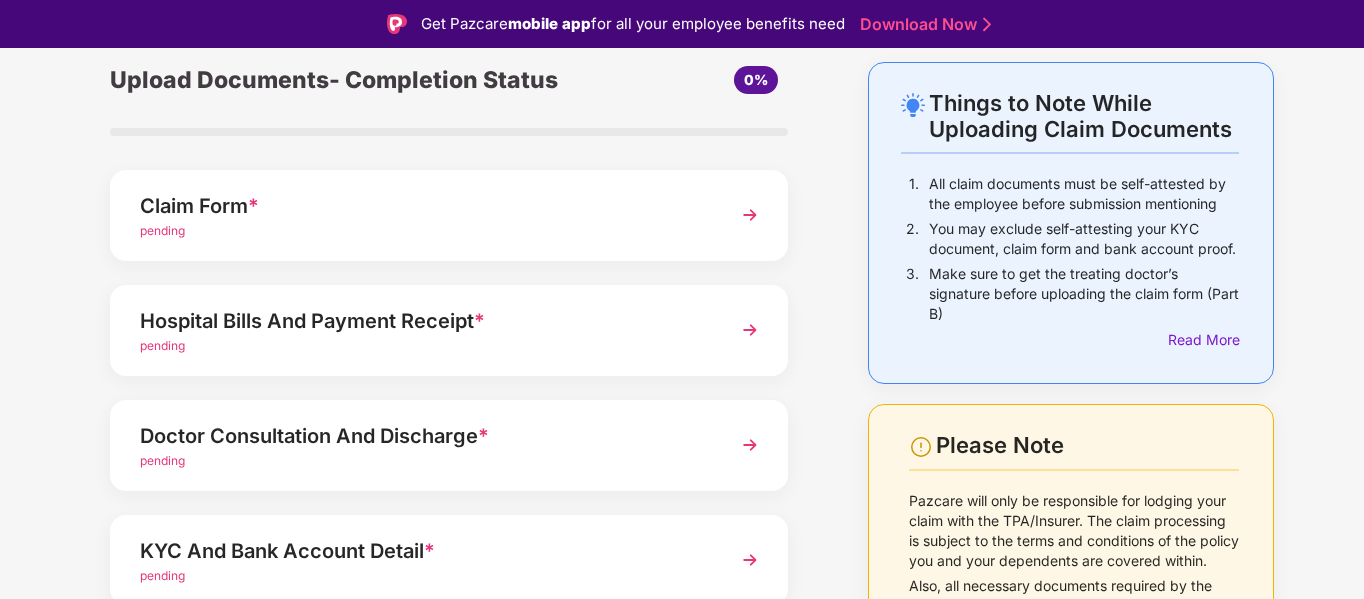 scroll, scrollTop: 120, scrollLeft: 0, axis: vertical 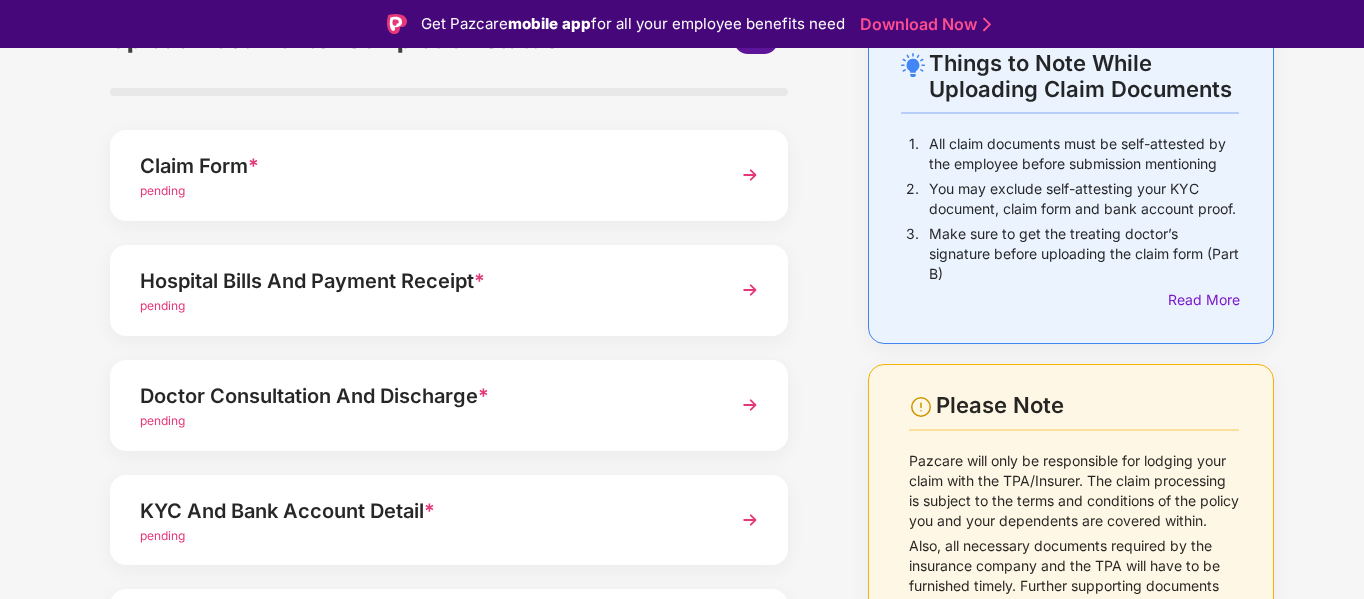 click on "Doctor Consultation And Discharge *" at bounding box center (423, 396) 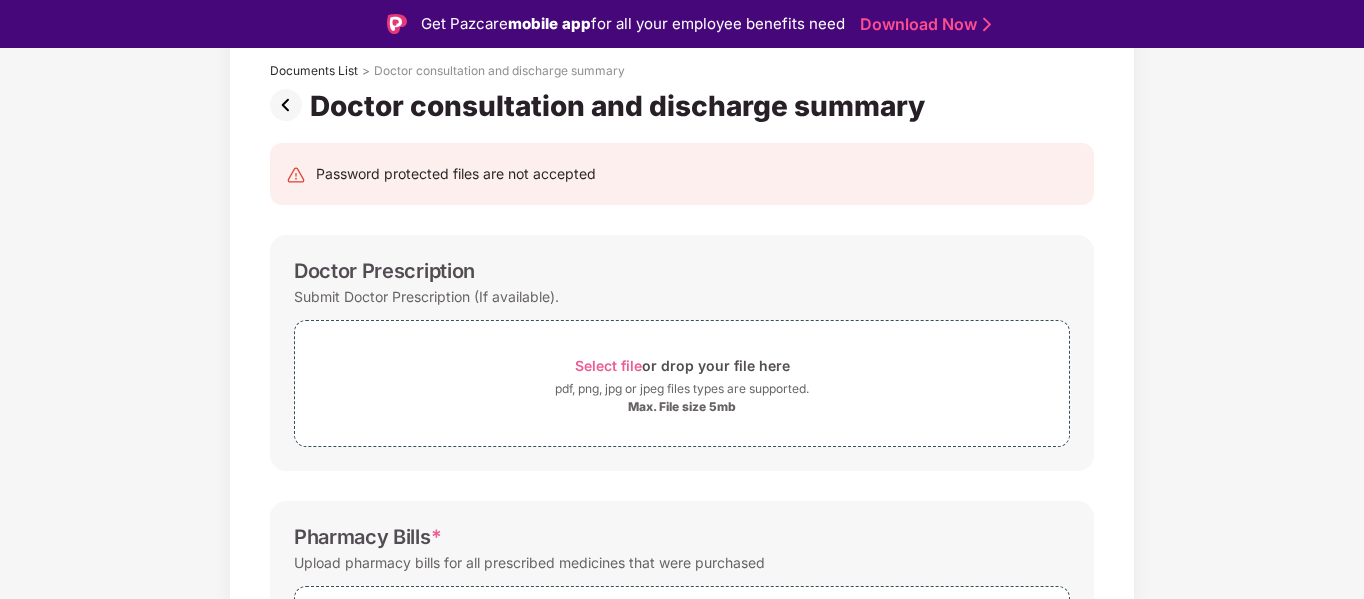 scroll, scrollTop: 48, scrollLeft: 0, axis: vertical 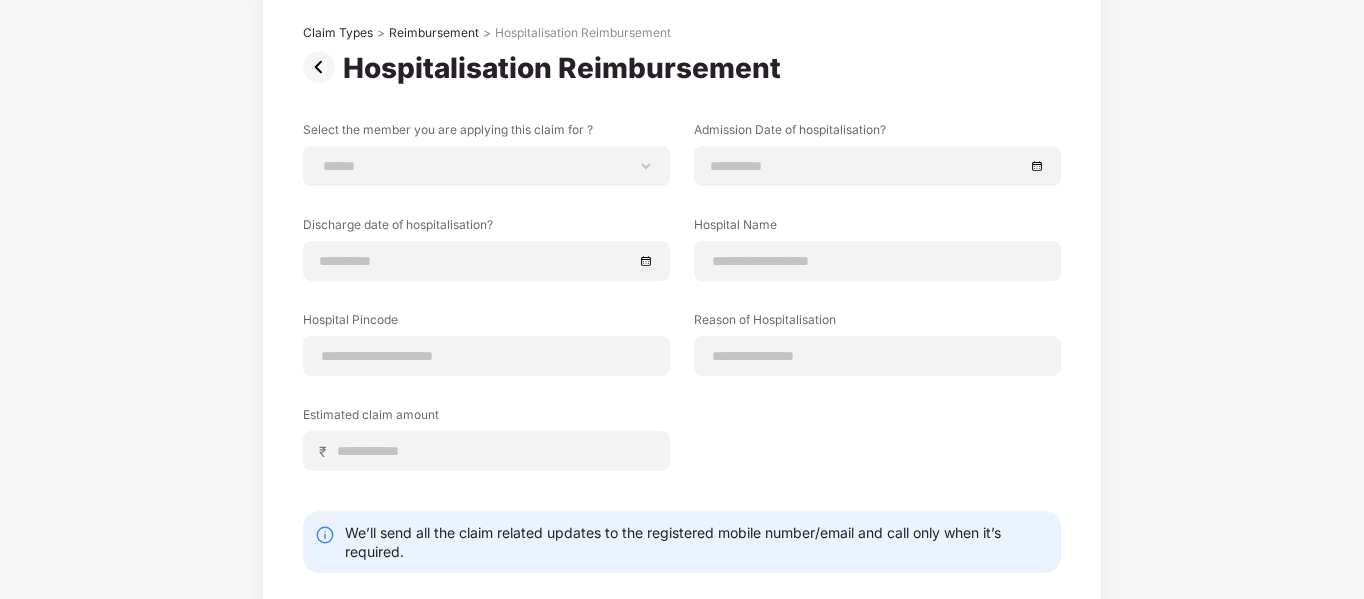 click on "**********" at bounding box center [682, 320] 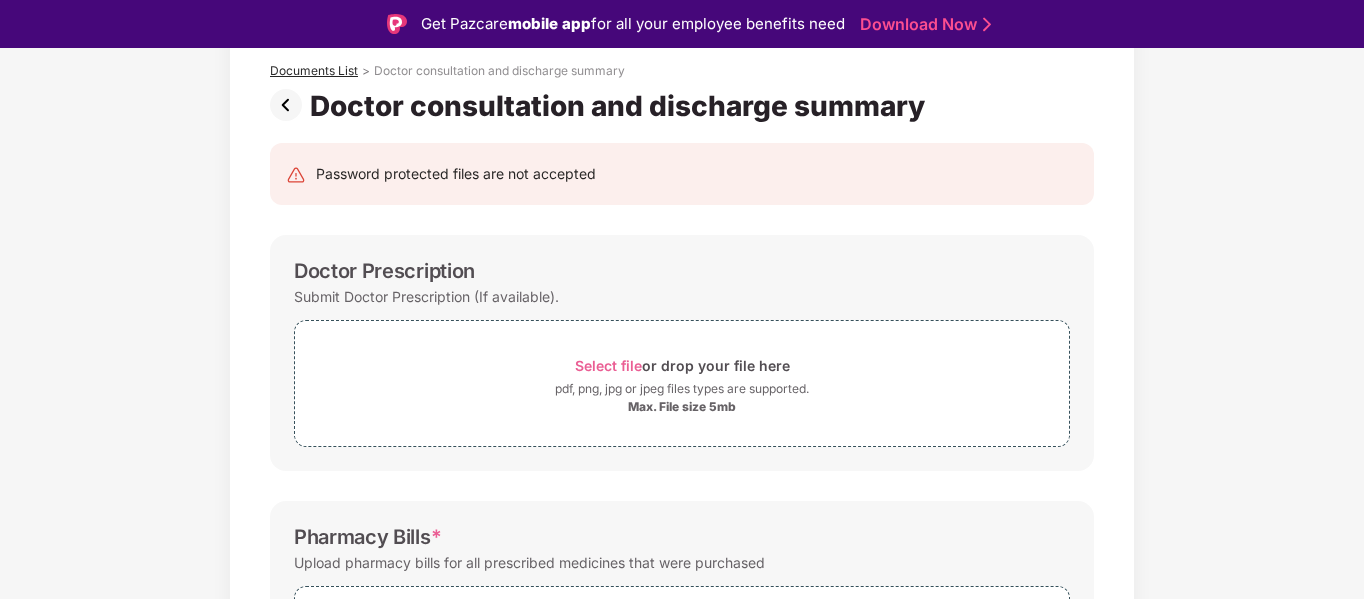 click on "Documents List" at bounding box center [314, 71] 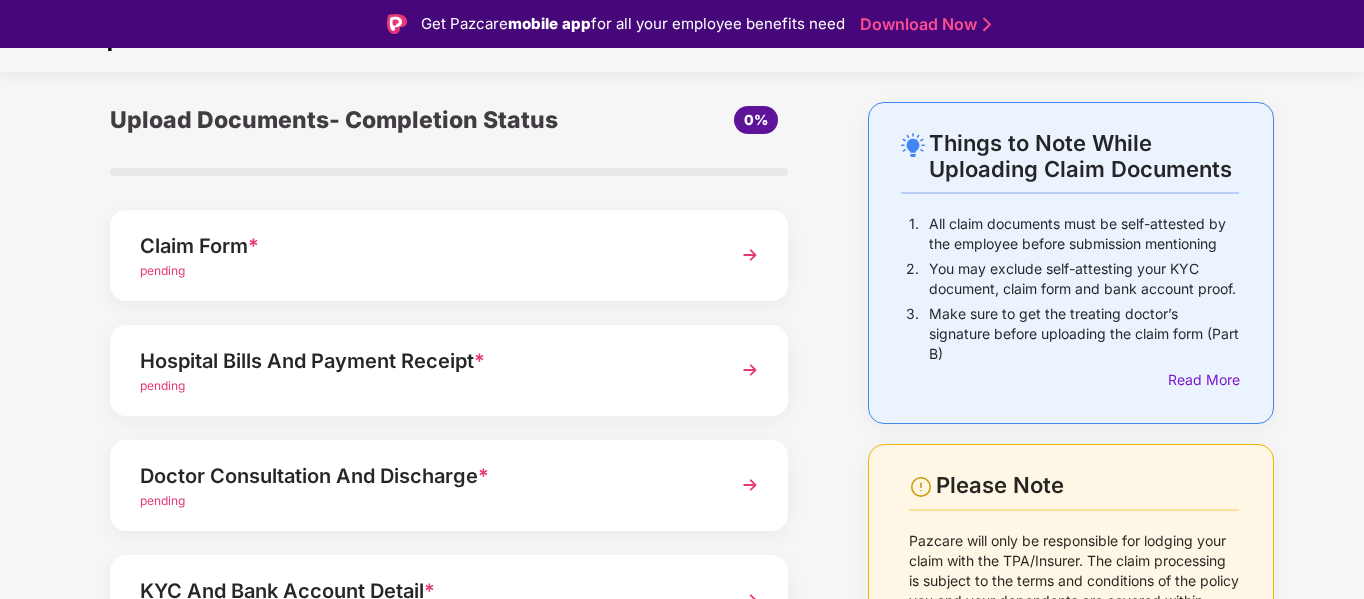 scroll, scrollTop: 285, scrollLeft: 0, axis: vertical 